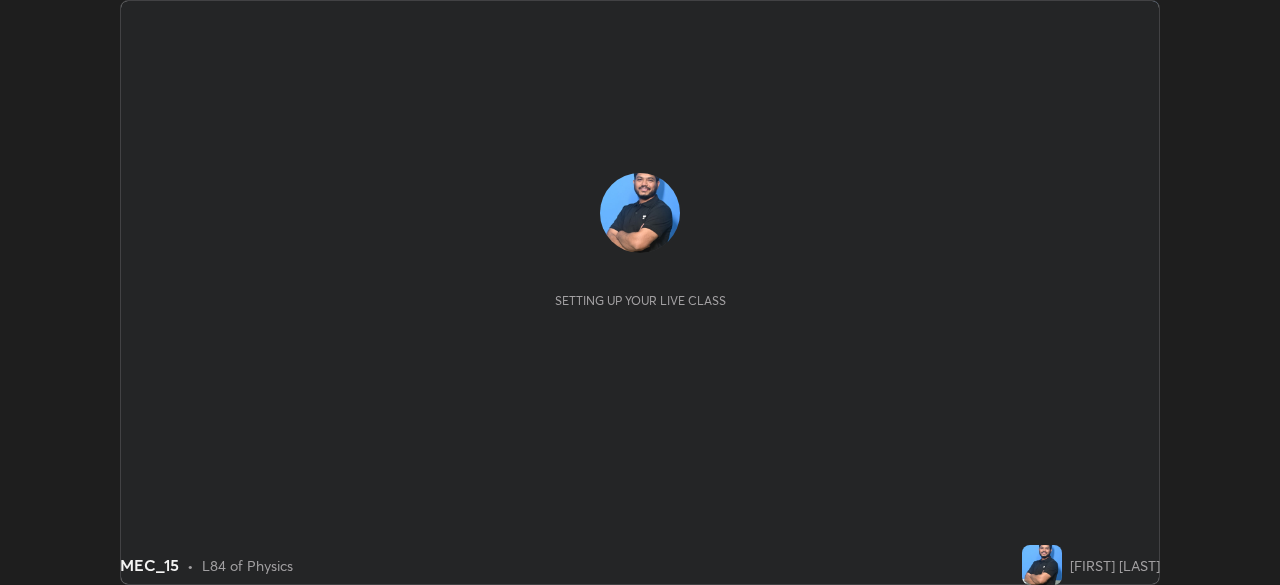 scroll, scrollTop: 0, scrollLeft: 0, axis: both 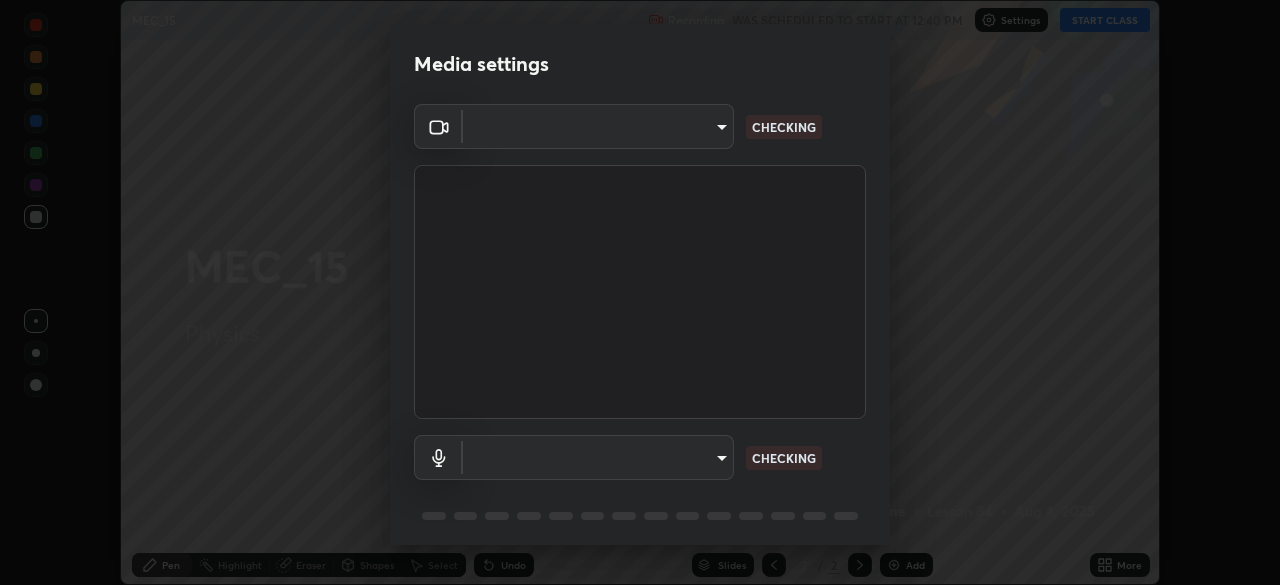 type on "f5ae6119dc4fab334a8cf66c369197aa9d1a3f6993b34b3aeb85a59339566d19" 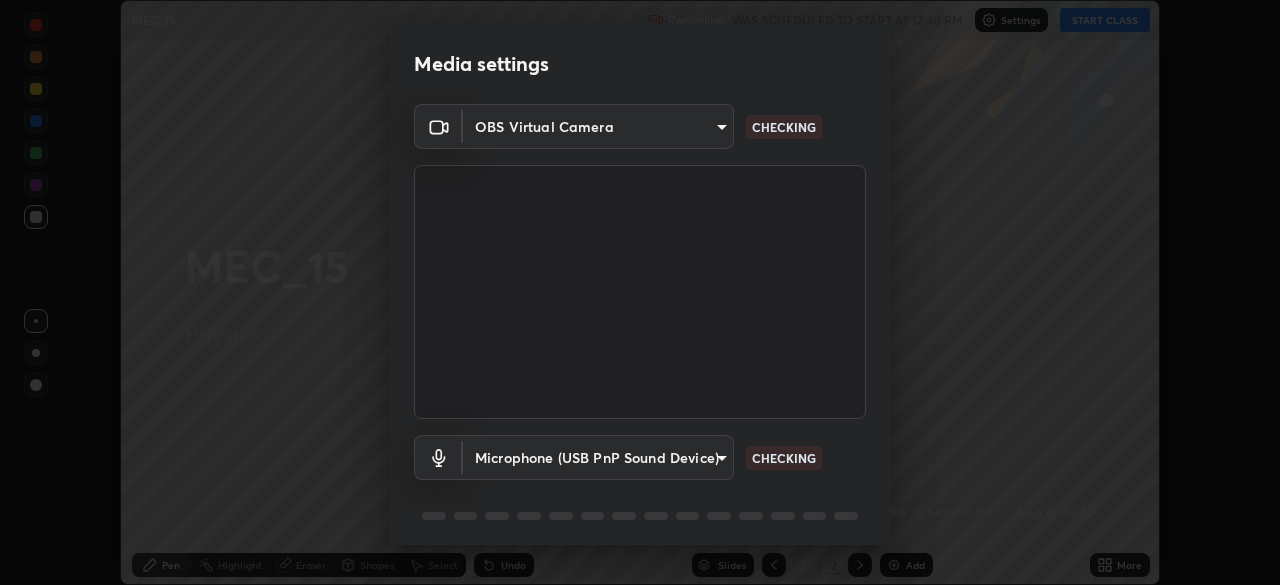scroll, scrollTop: 71, scrollLeft: 0, axis: vertical 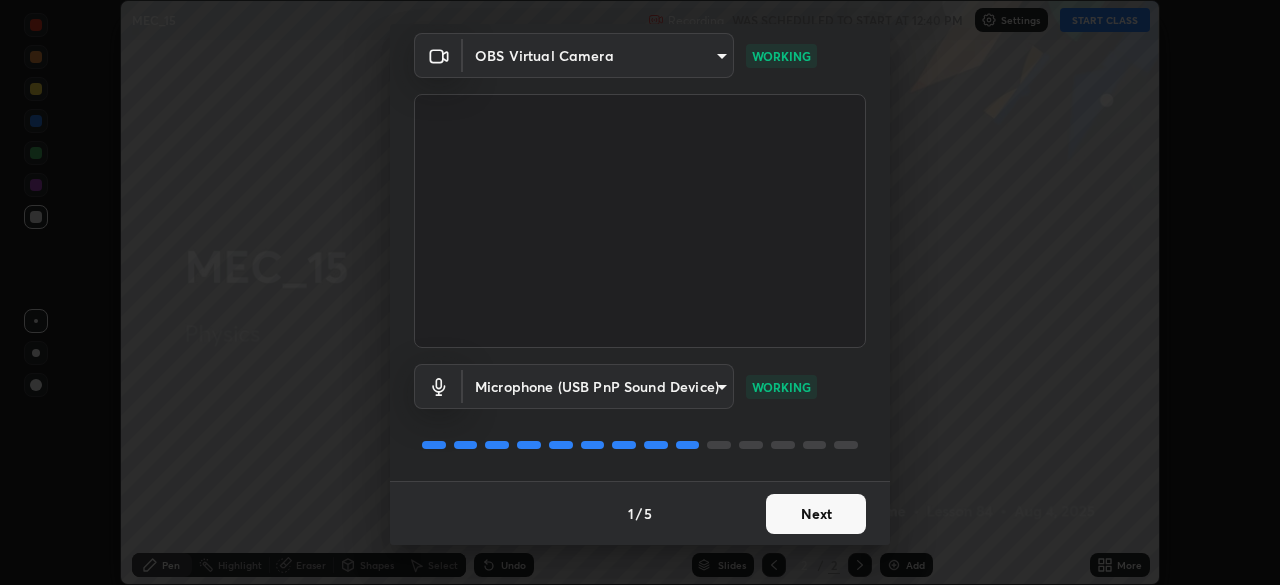 click on "Next" at bounding box center [816, 514] 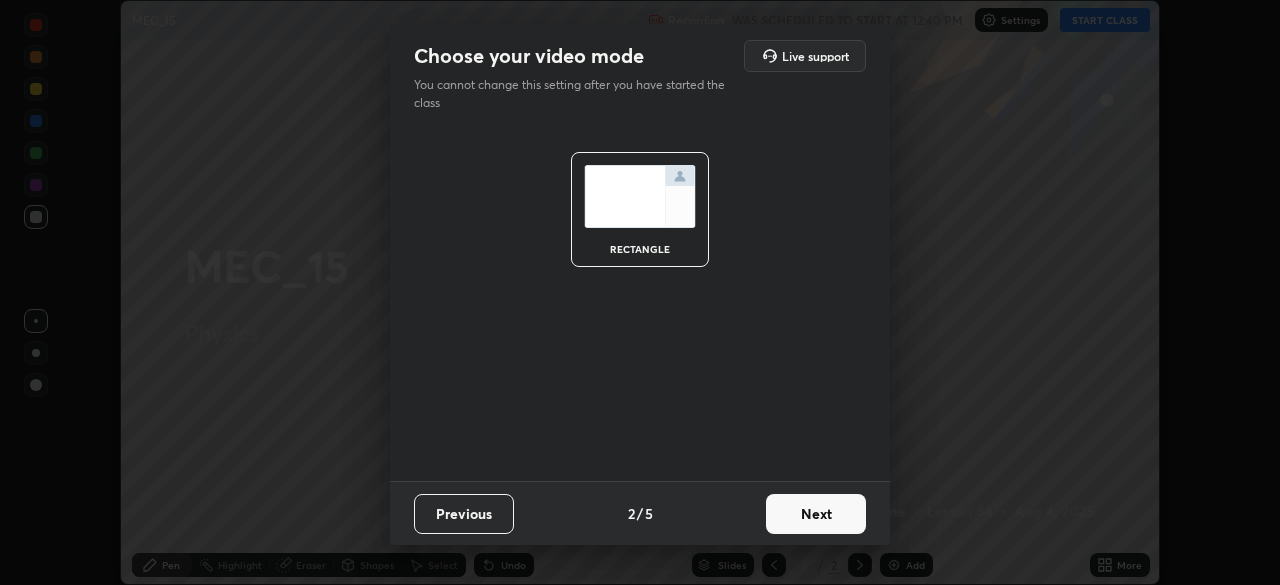 scroll, scrollTop: 0, scrollLeft: 0, axis: both 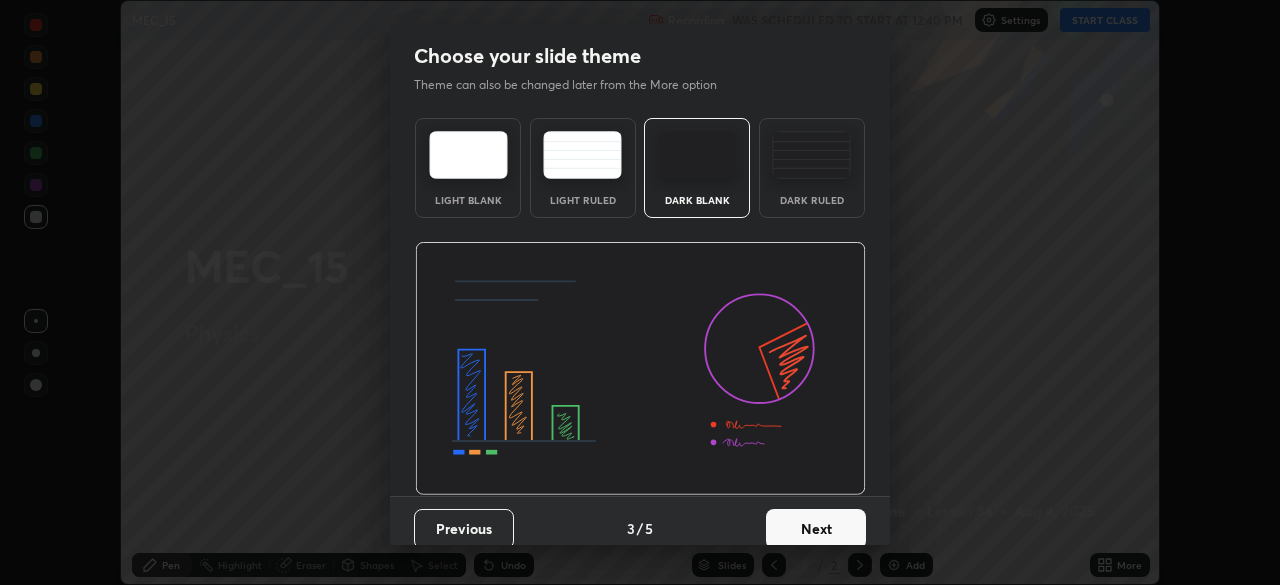 click on "Next" at bounding box center [816, 529] 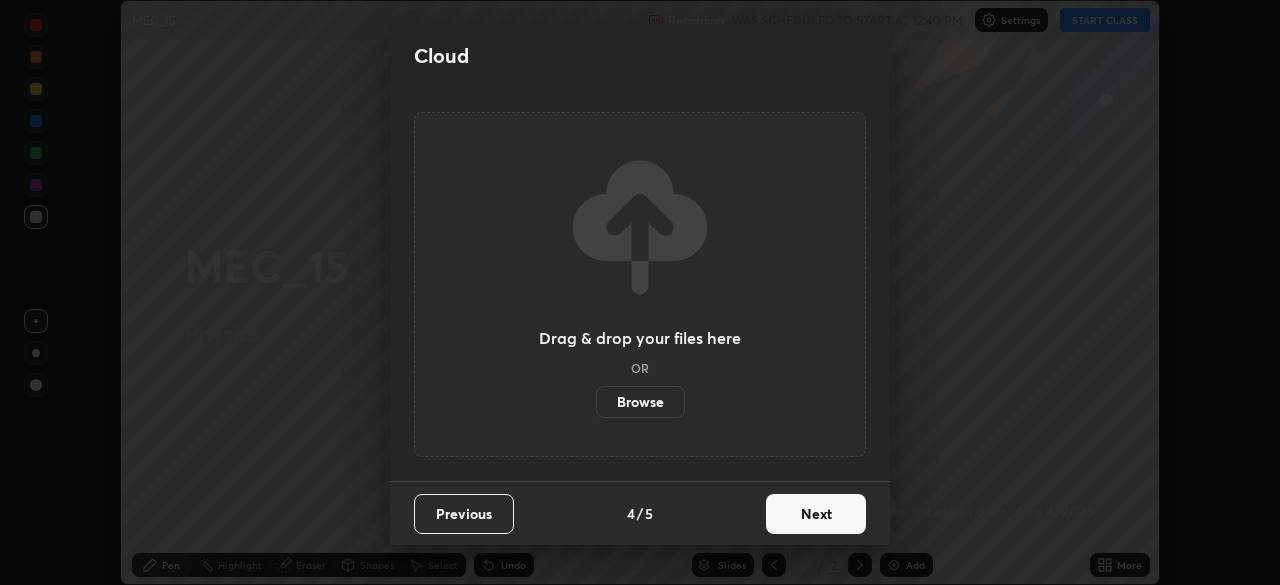 click on "Next" at bounding box center [816, 514] 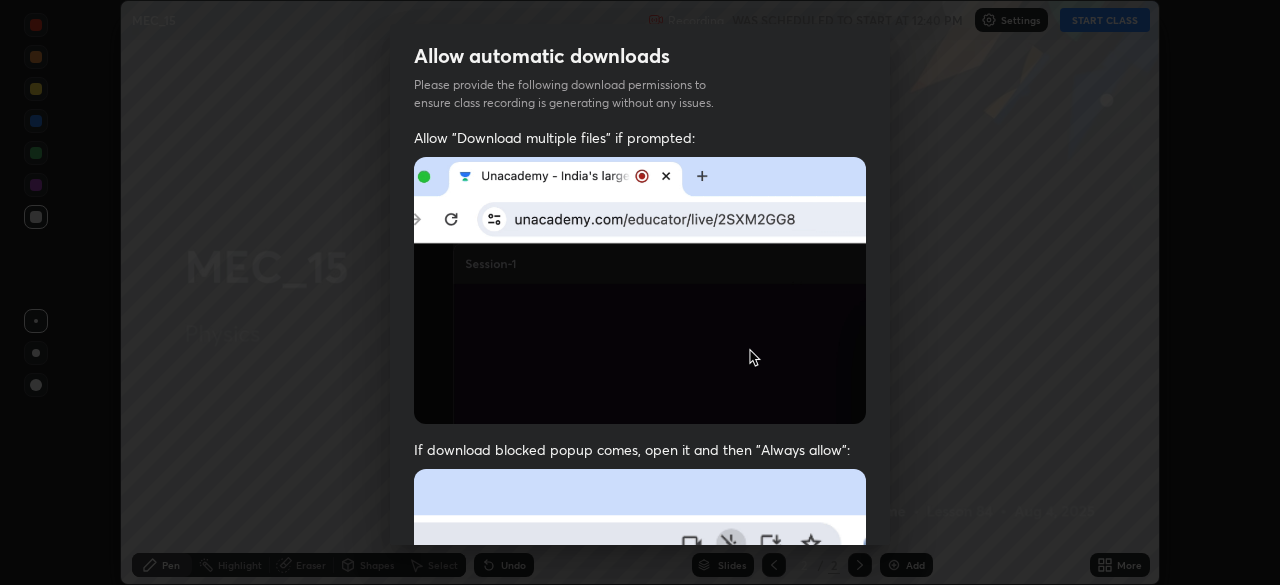 click at bounding box center [640, 687] 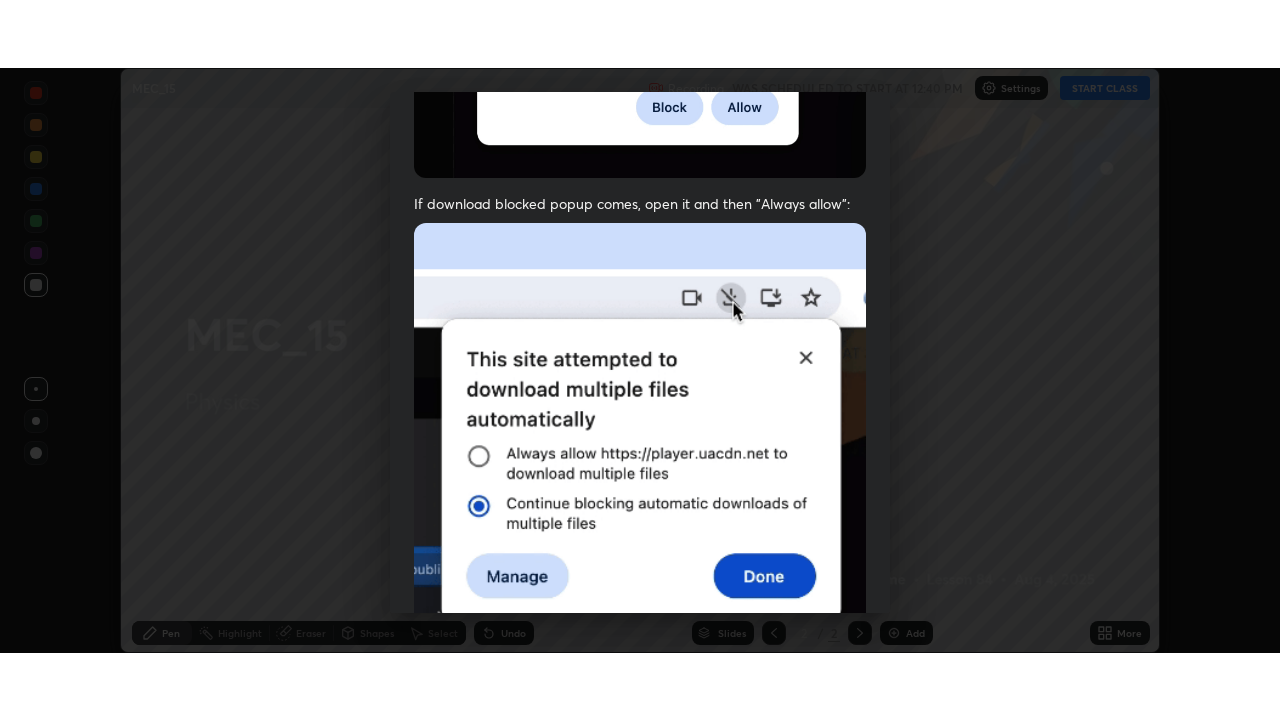 scroll, scrollTop: 479, scrollLeft: 0, axis: vertical 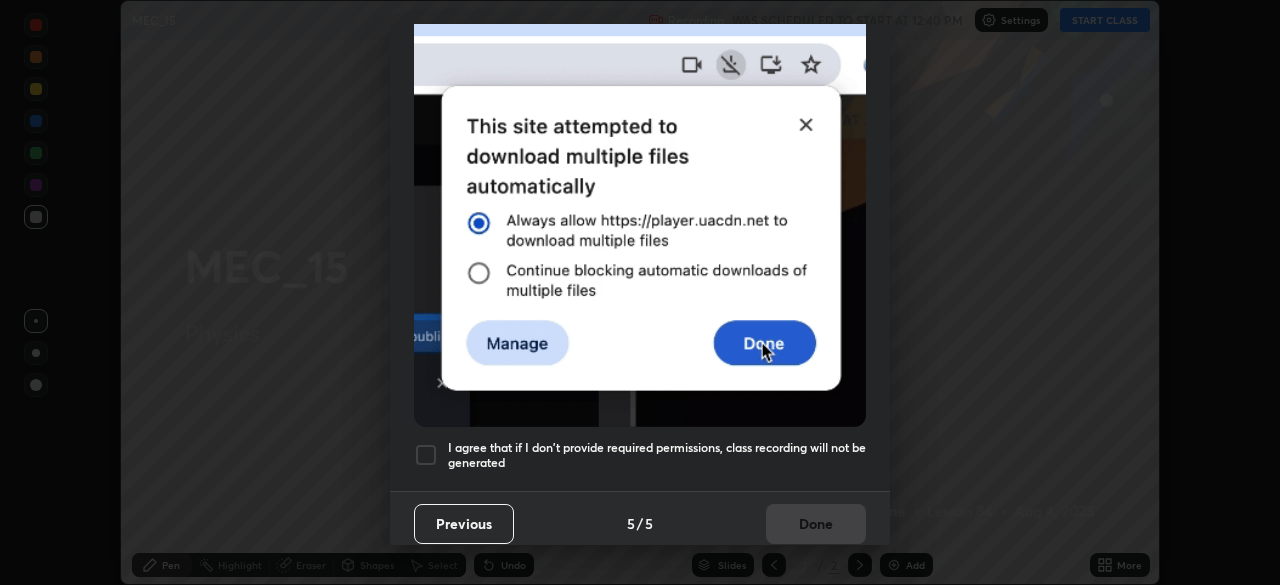 click at bounding box center [426, 455] 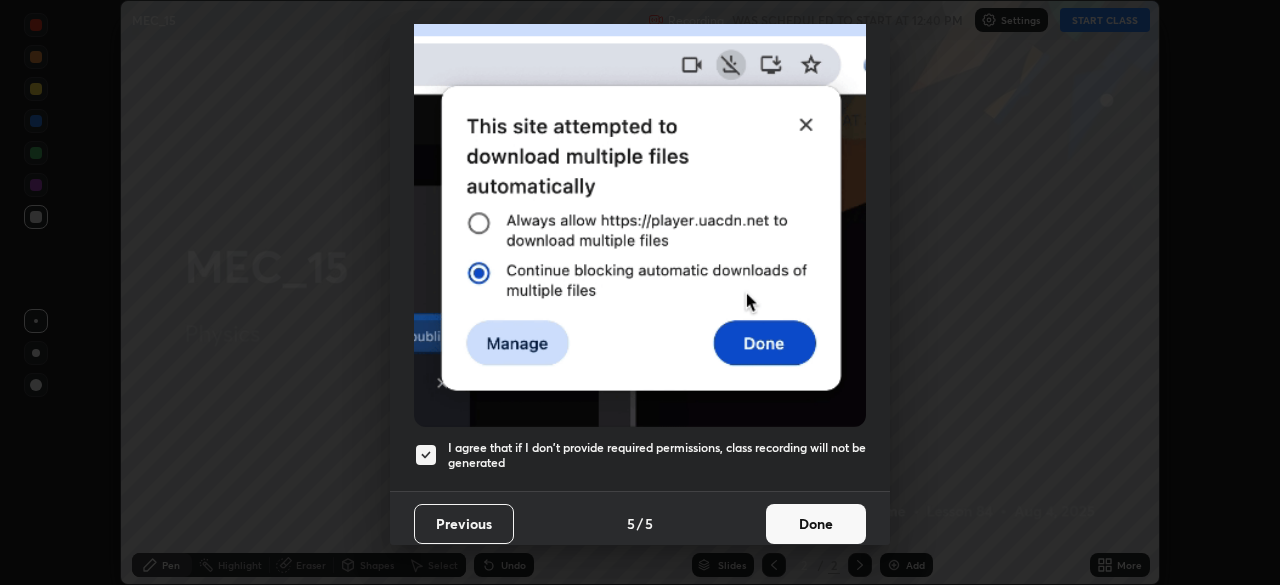 click on "Done" at bounding box center (816, 524) 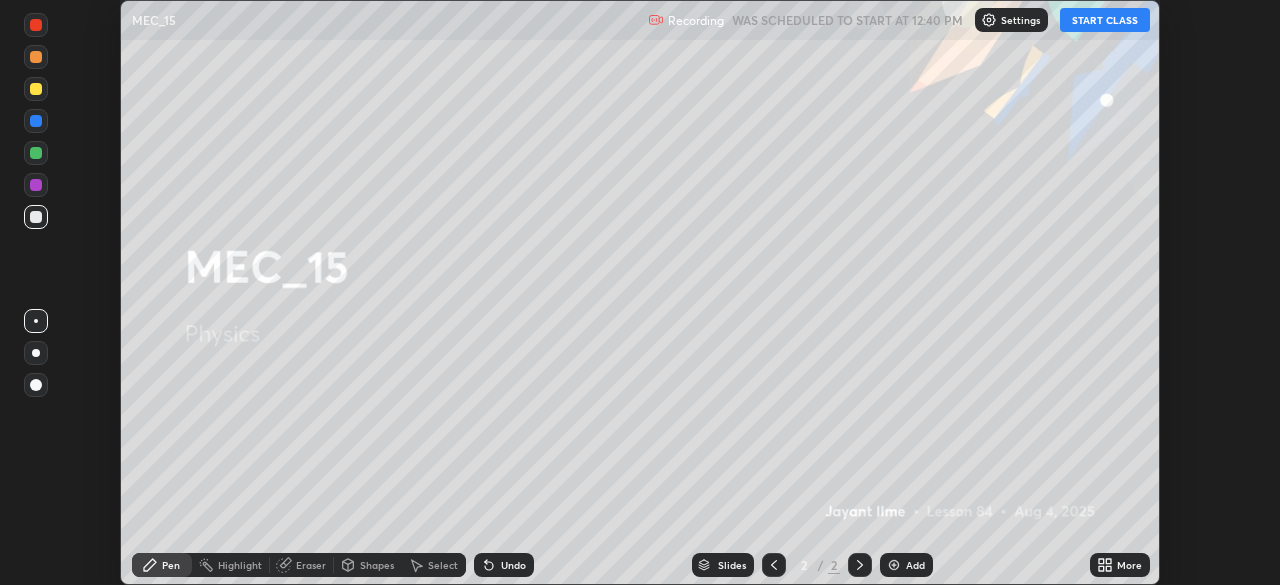 click on "START CLASS" at bounding box center [1105, 20] 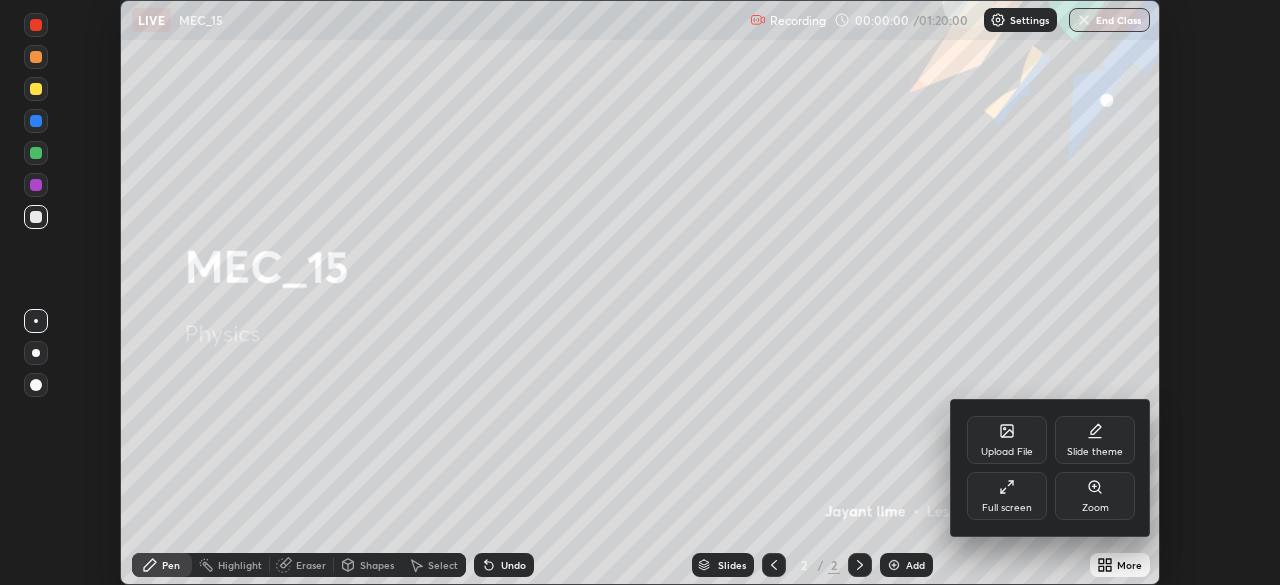 click on "Full screen" at bounding box center [1007, 508] 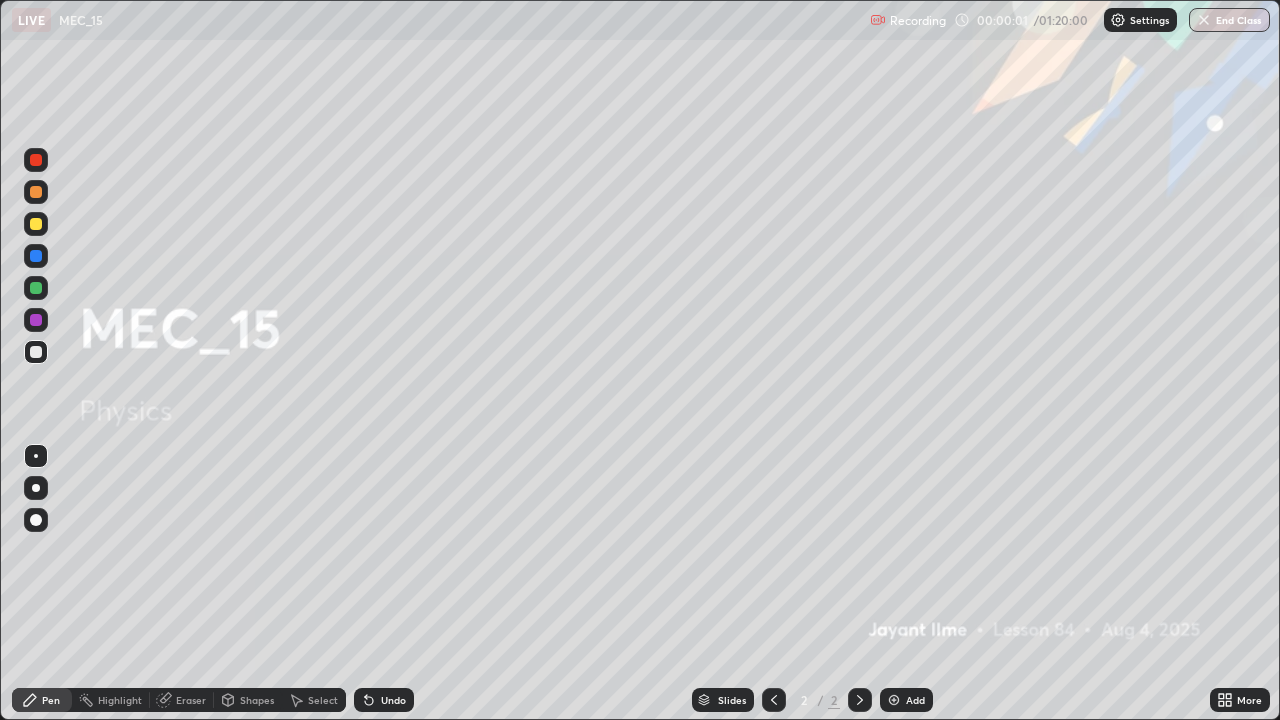 scroll, scrollTop: 99280, scrollLeft: 98720, axis: both 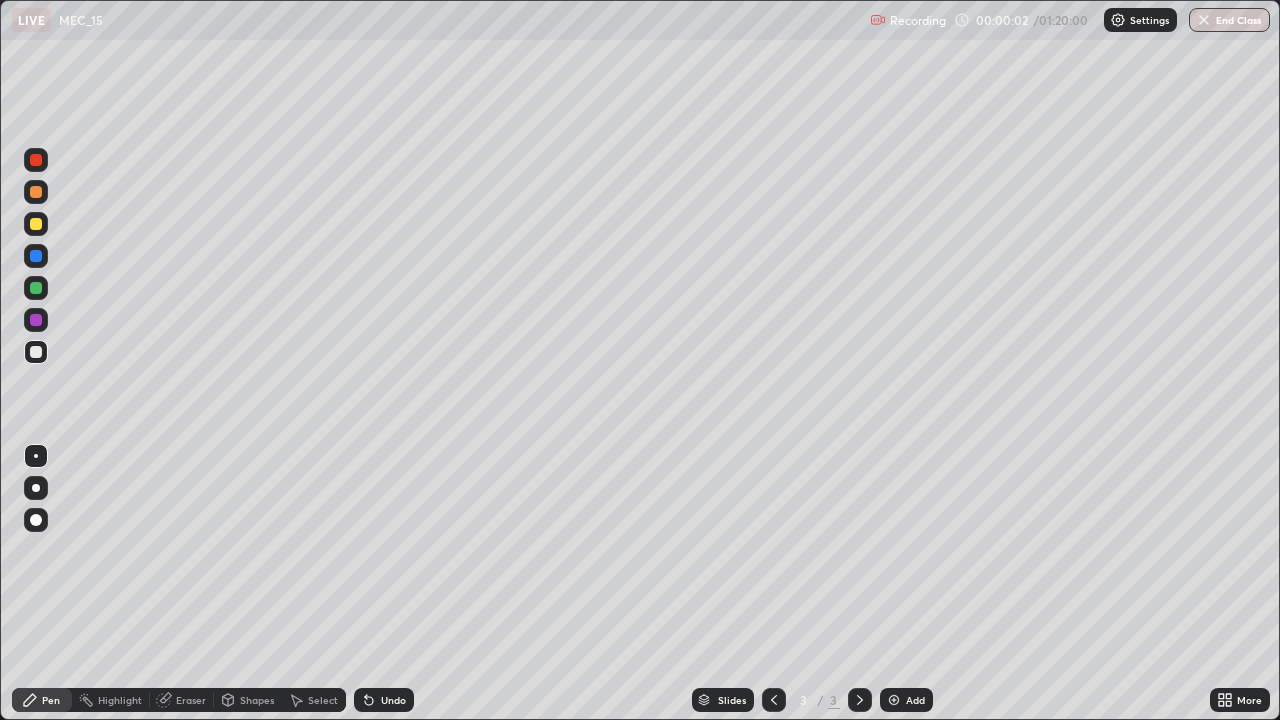 click at bounding box center [36, 520] 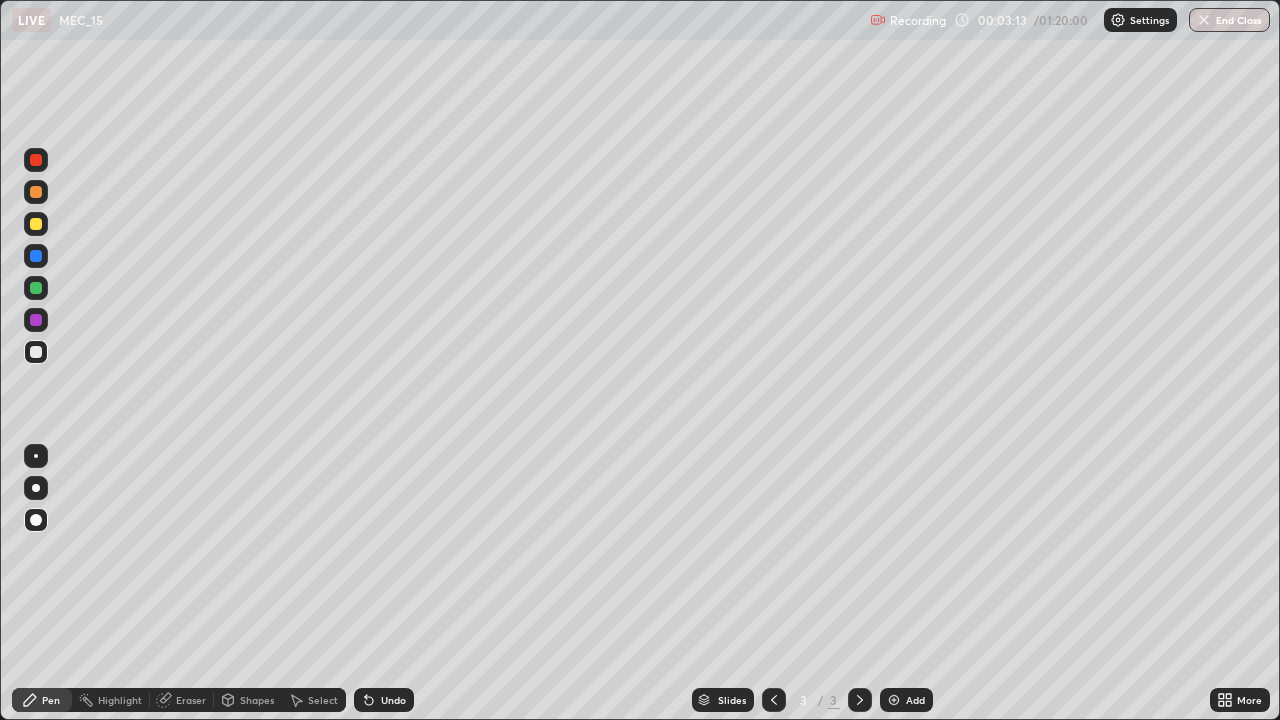 click at bounding box center [36, 224] 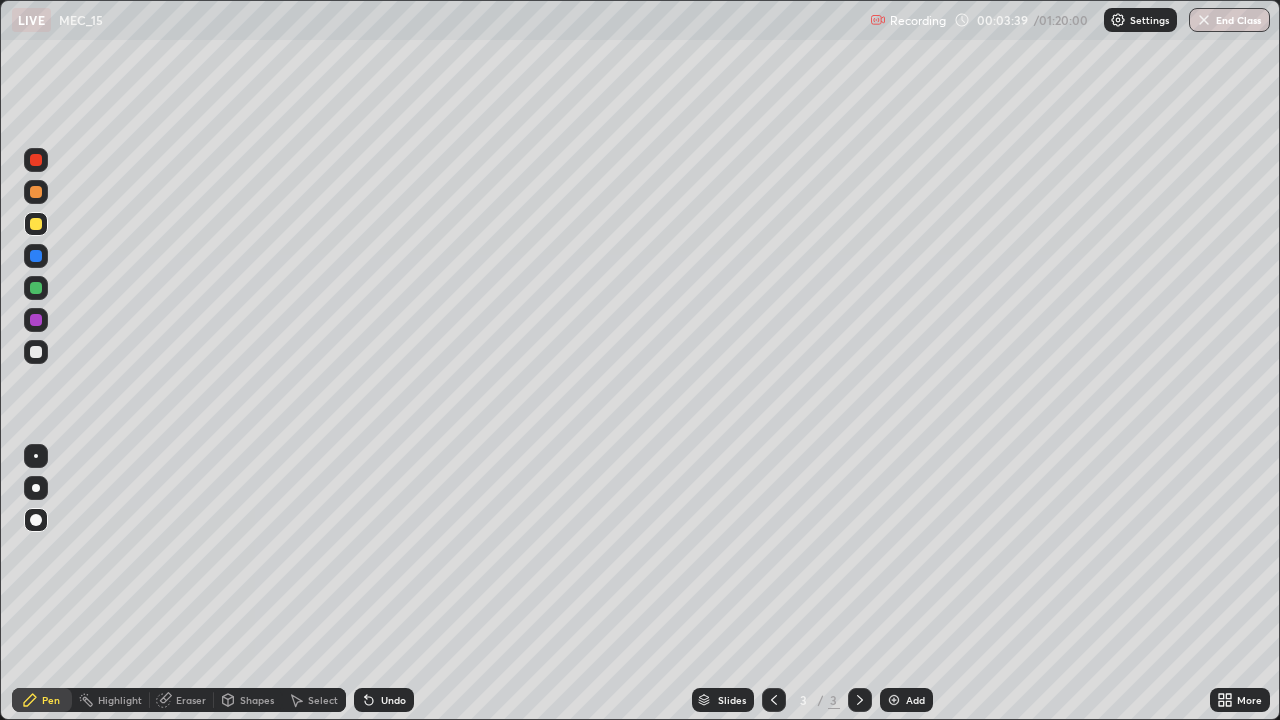 click at bounding box center [36, 352] 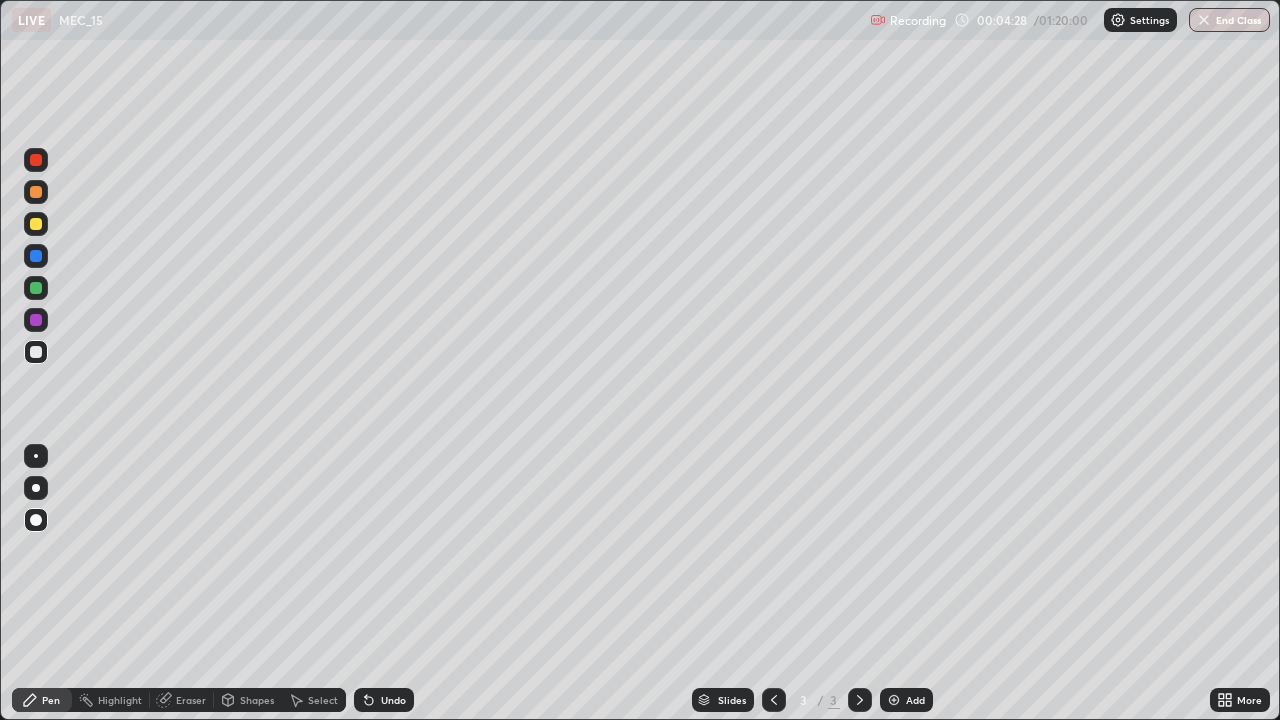 click at bounding box center [36, 288] 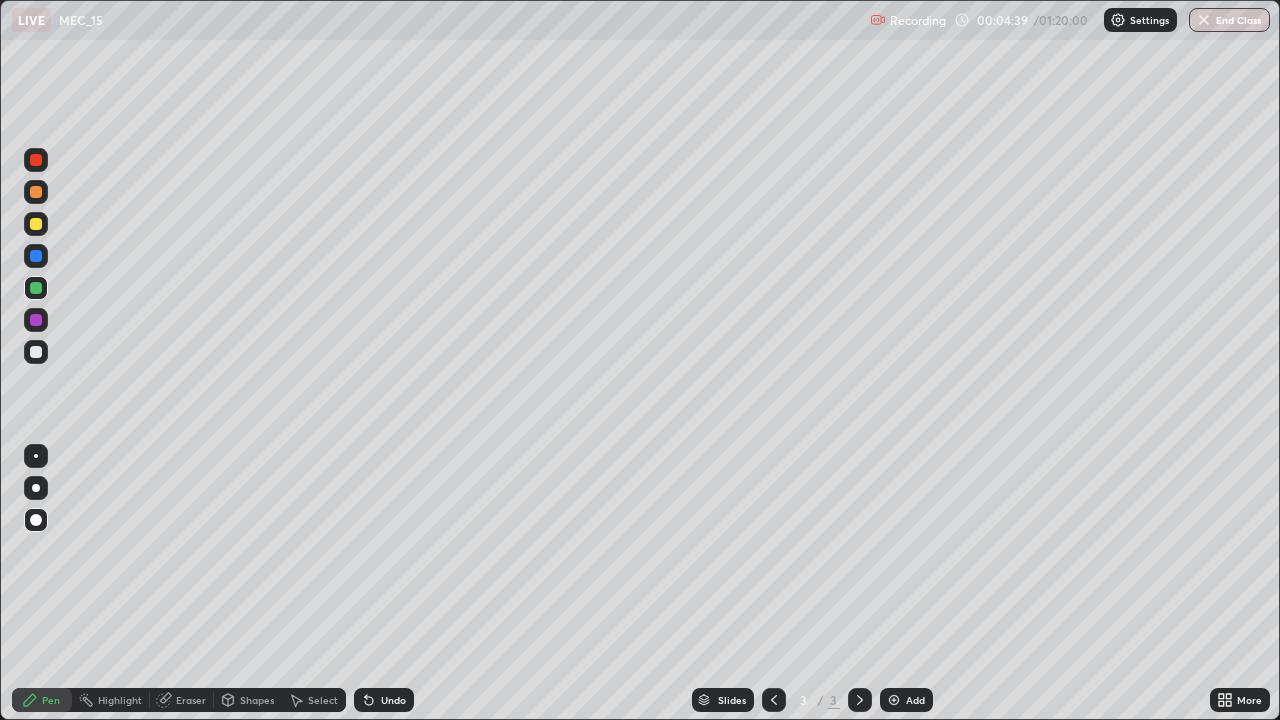 click at bounding box center [36, 352] 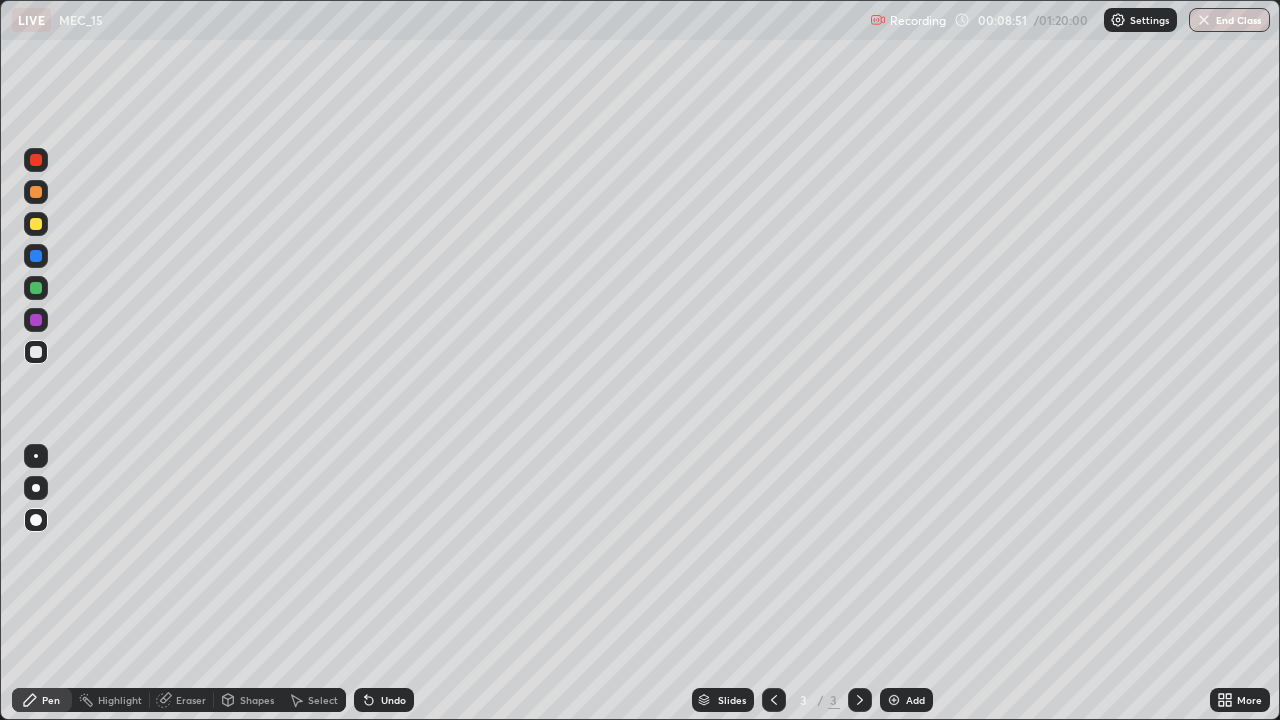 click at bounding box center [894, 700] 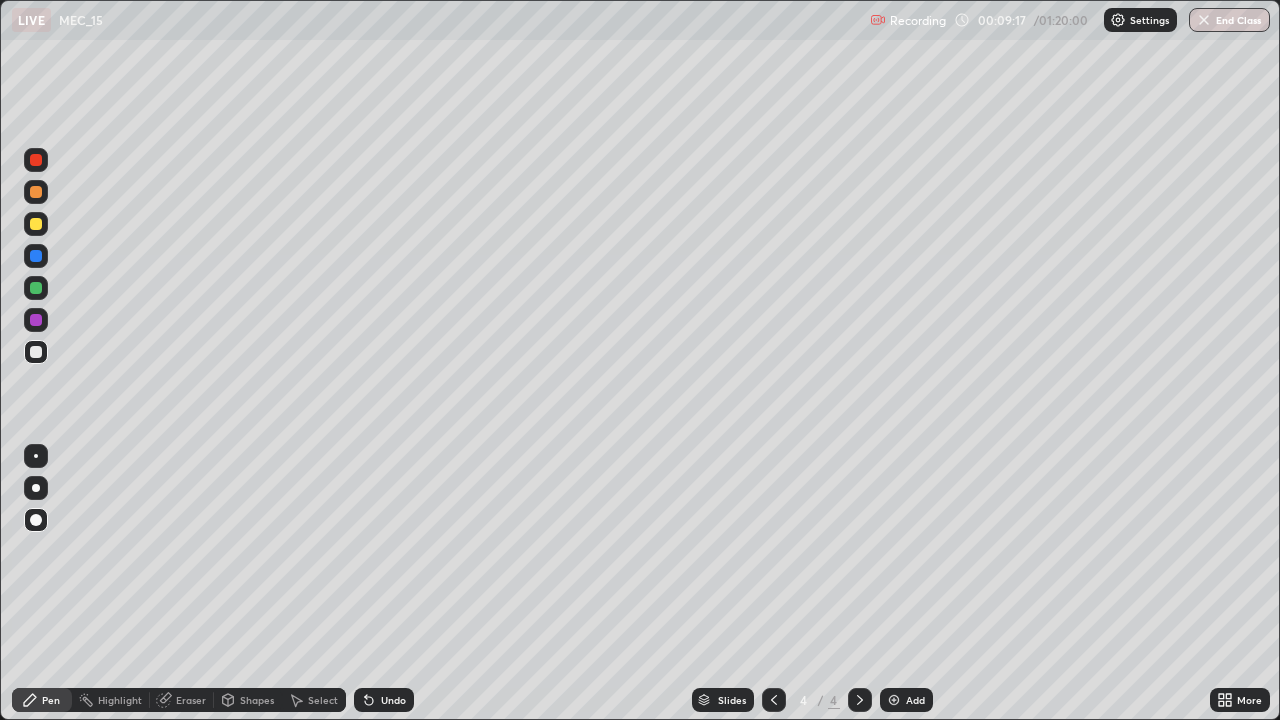 click on "Undo" at bounding box center (393, 700) 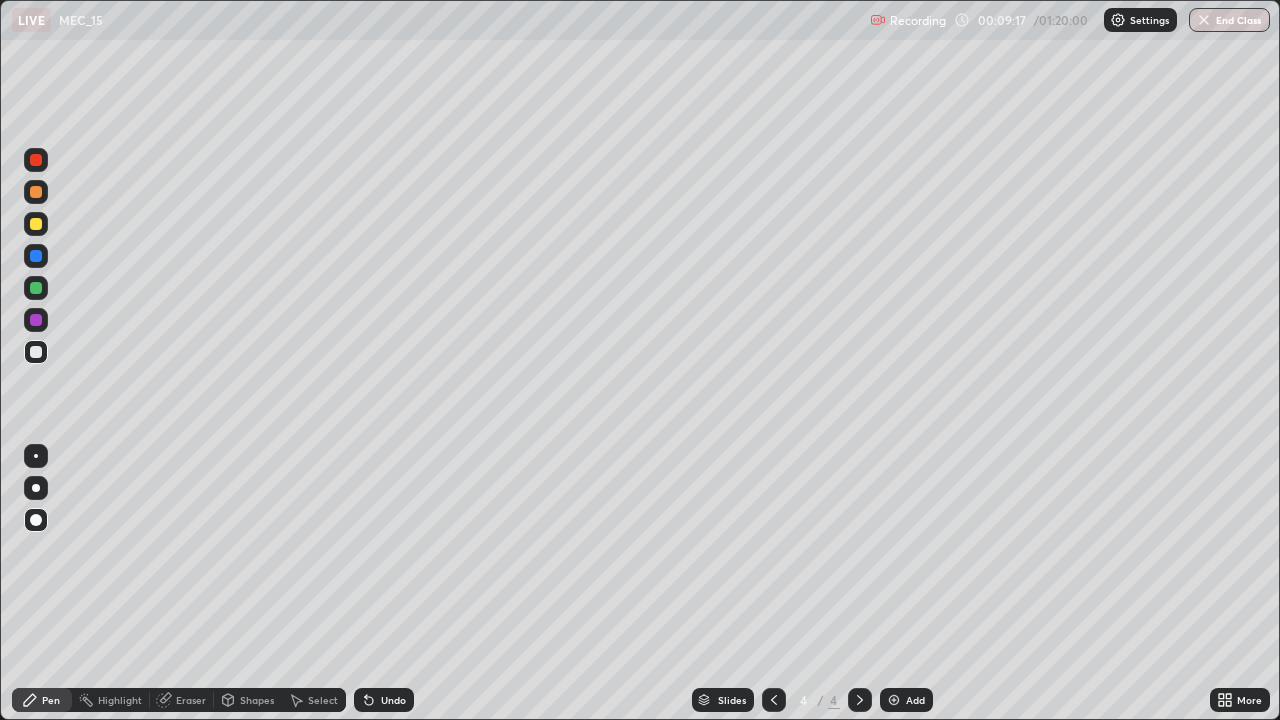 click on "Undo" at bounding box center [393, 700] 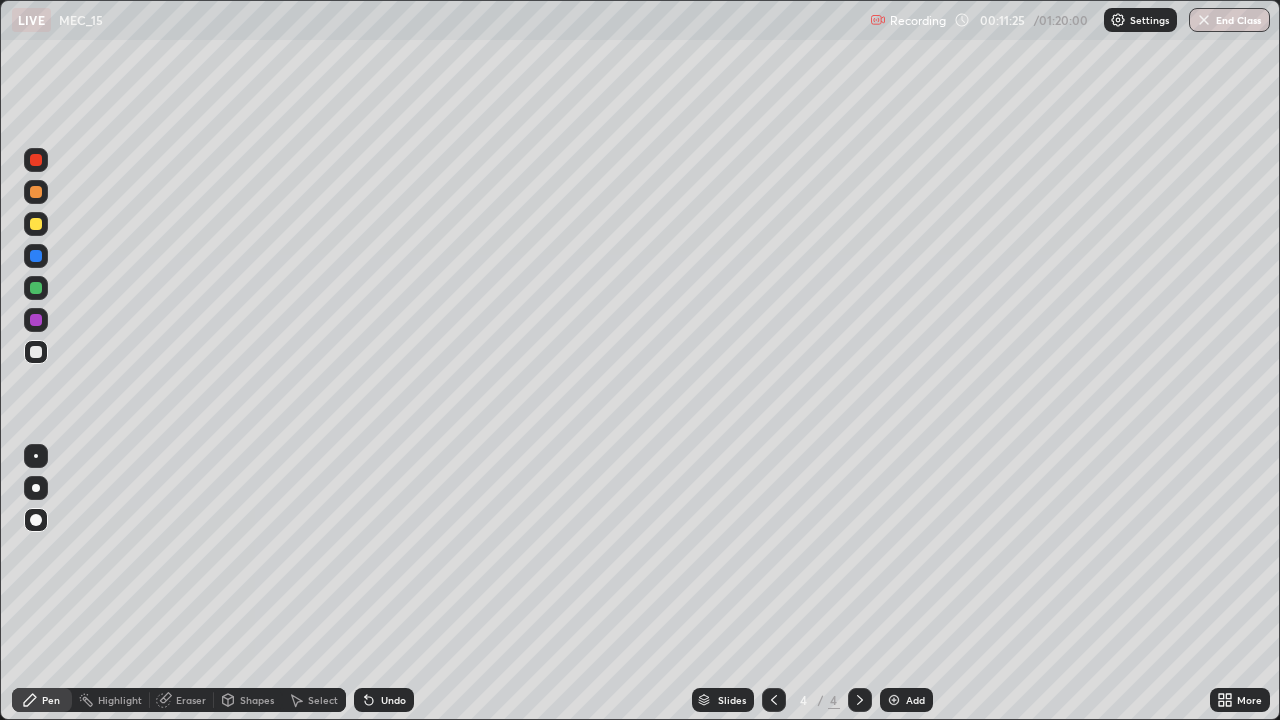 click on "Add" at bounding box center (906, 700) 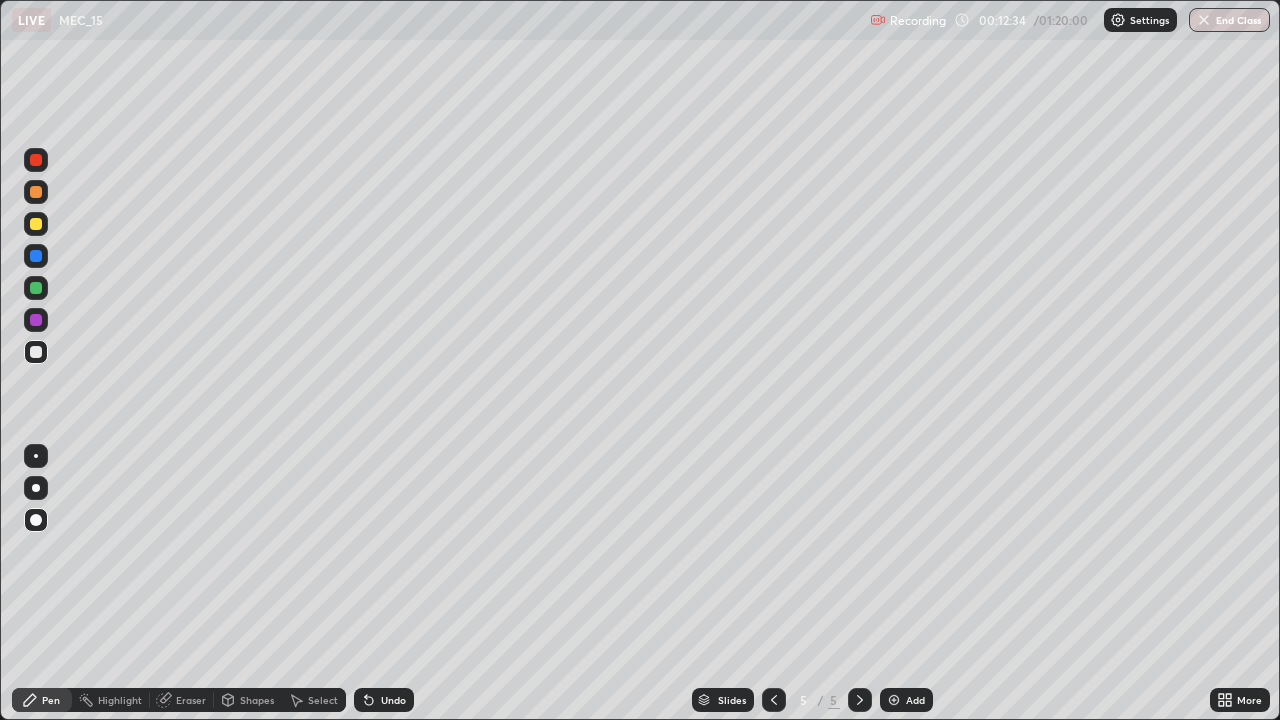click 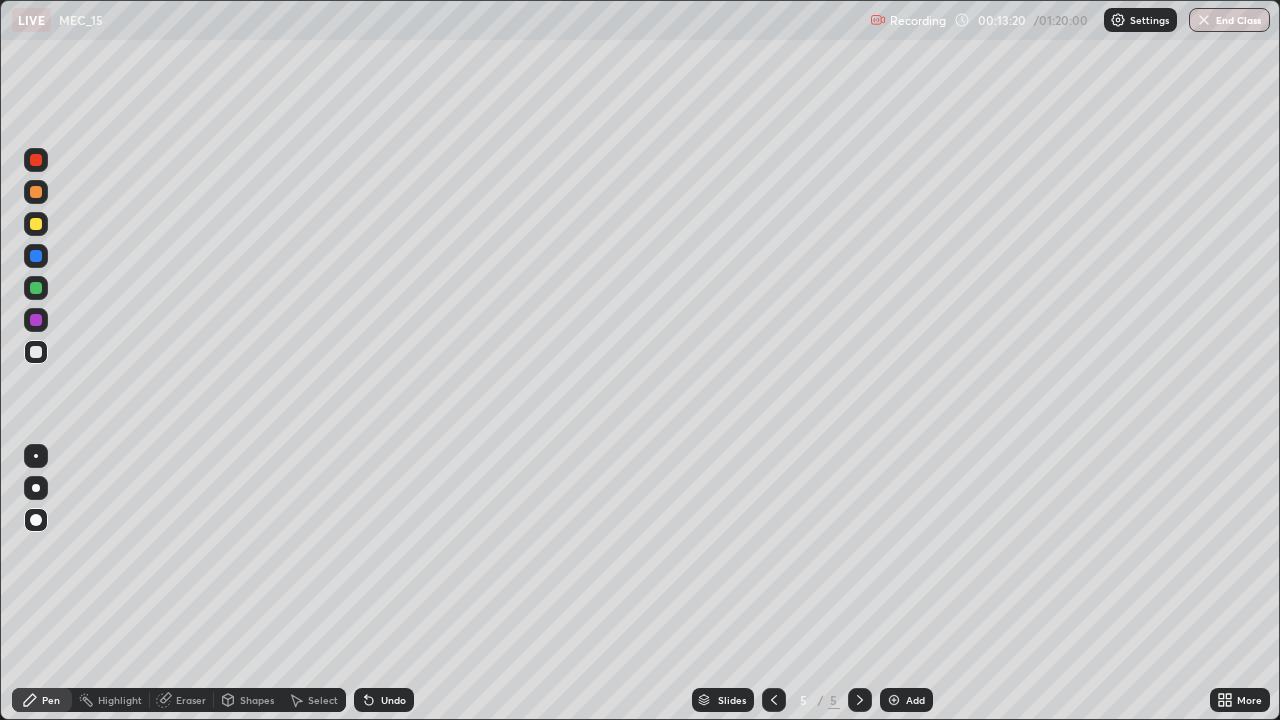 click at bounding box center [894, 700] 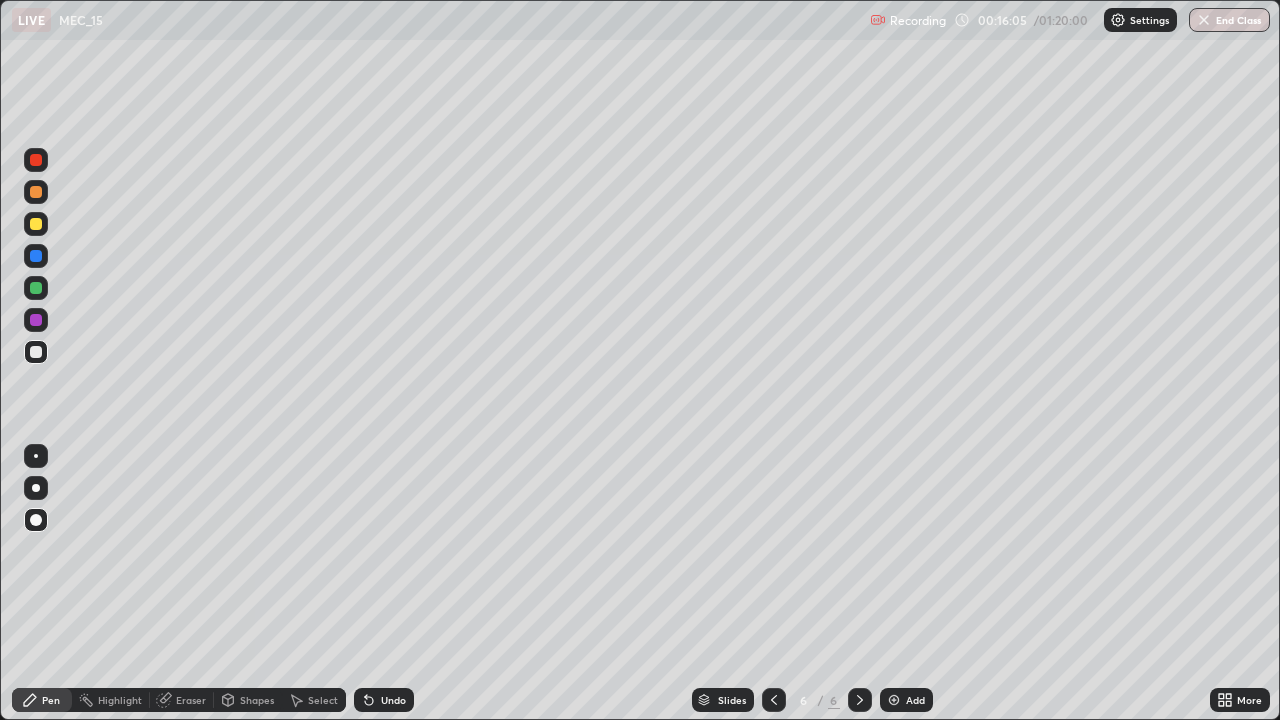 click at bounding box center (894, 700) 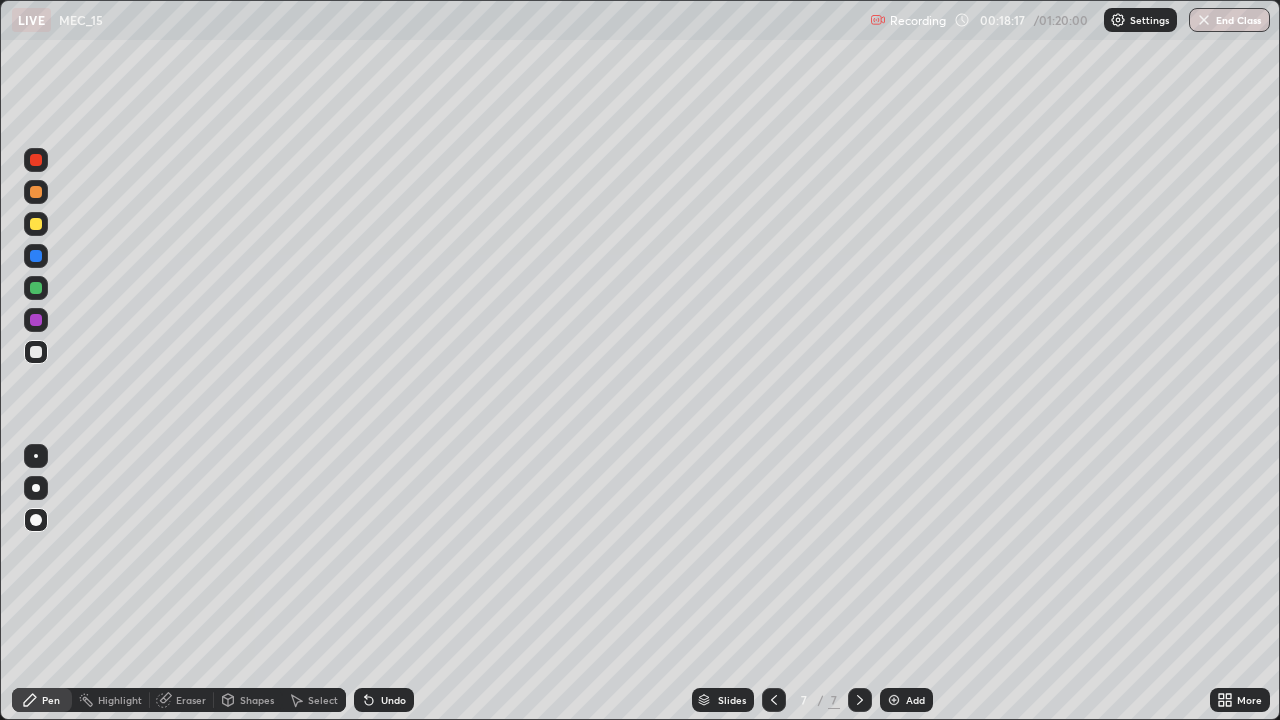 click at bounding box center [36, 224] 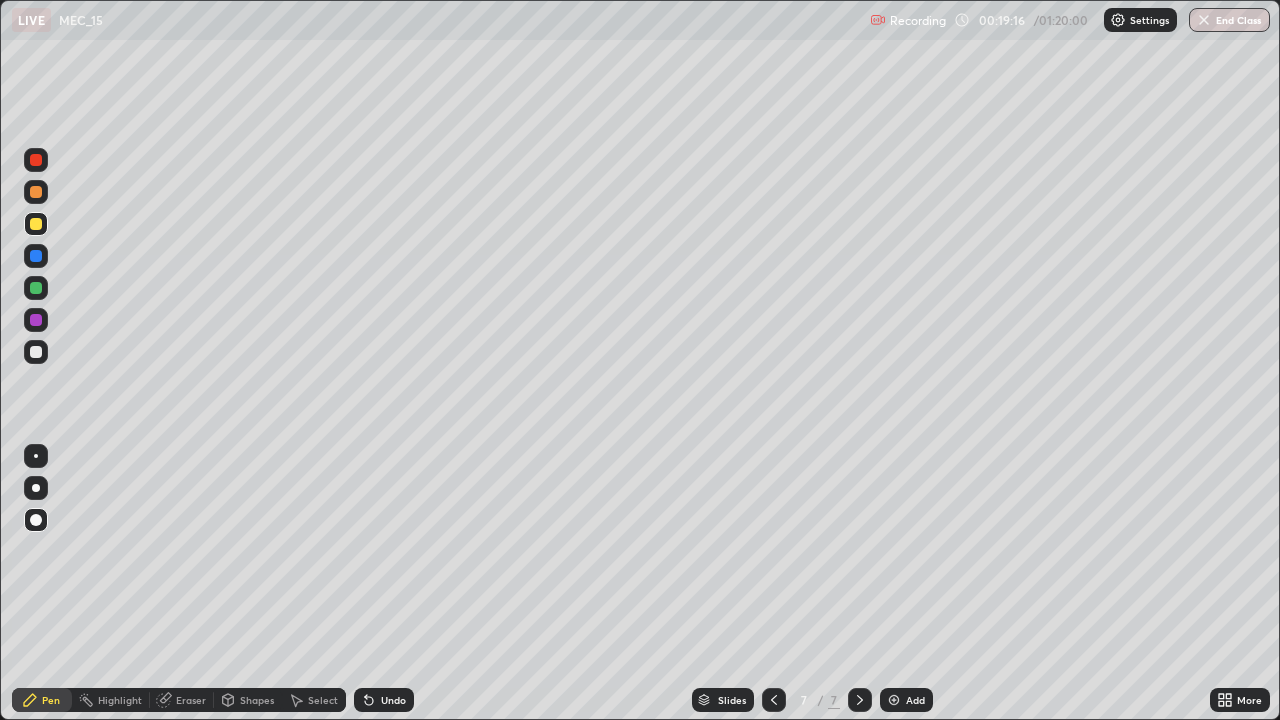 click at bounding box center [36, 352] 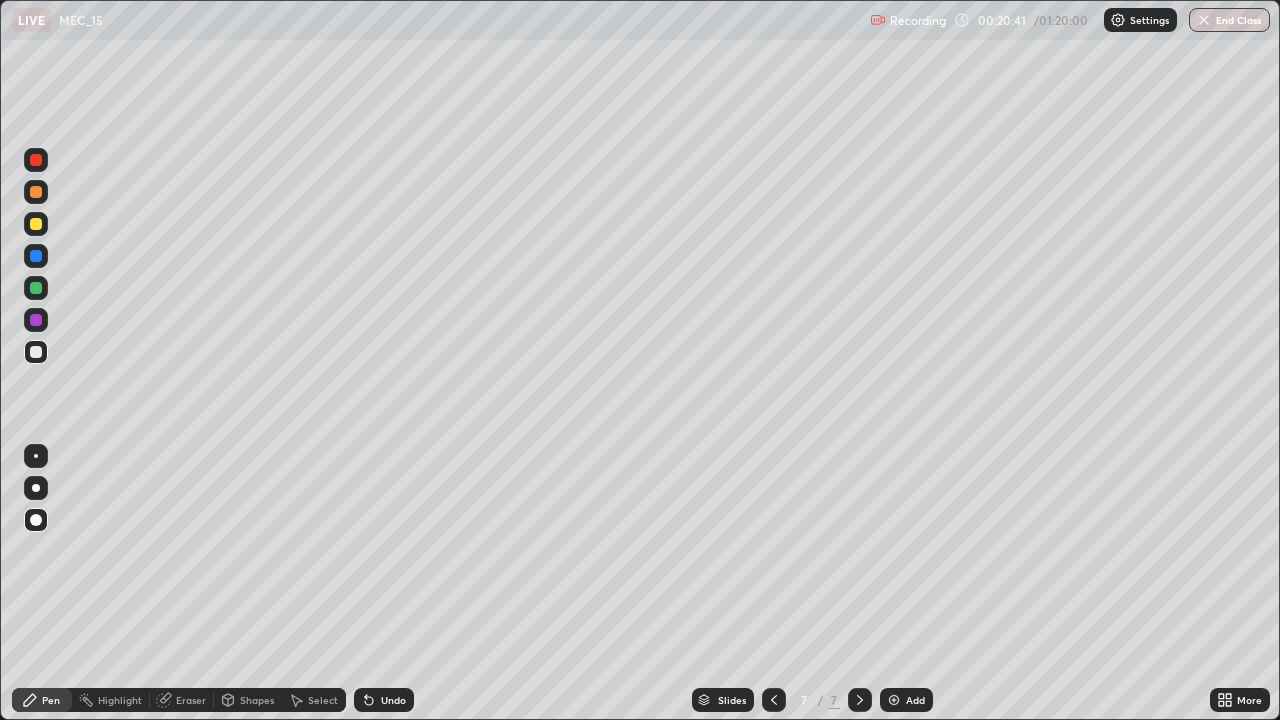 click at bounding box center [894, 700] 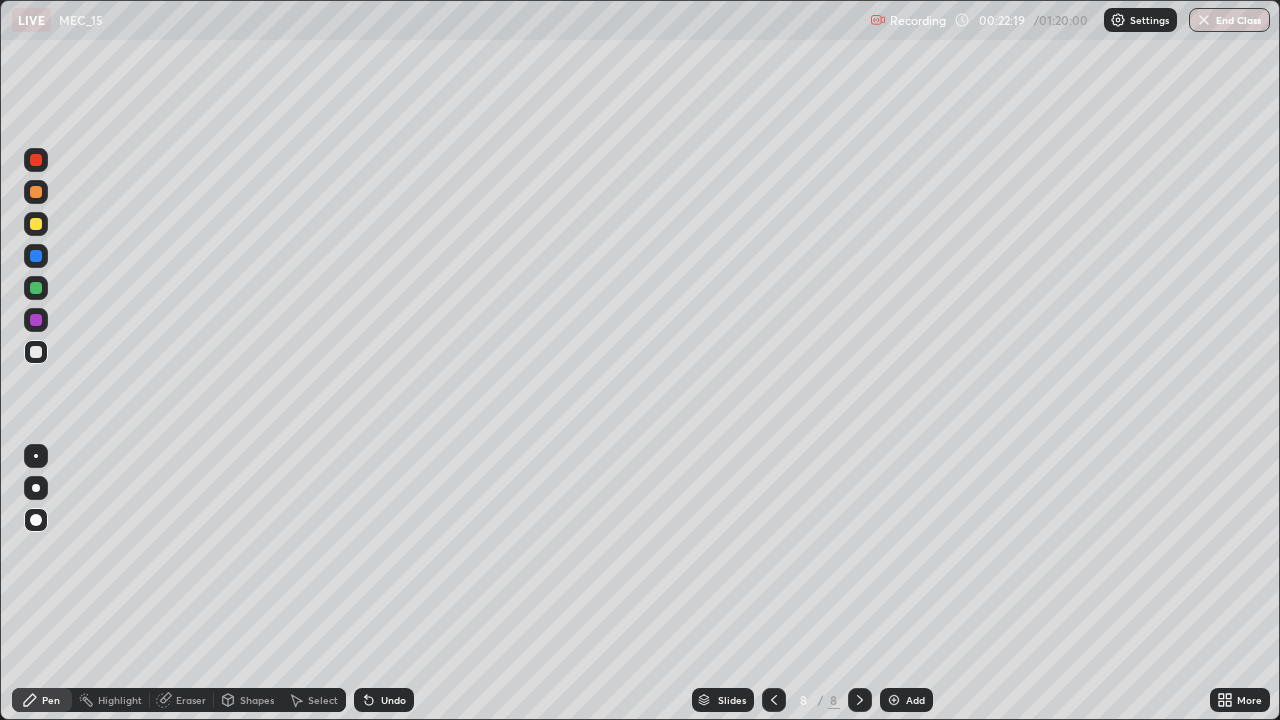 click at bounding box center [36, 352] 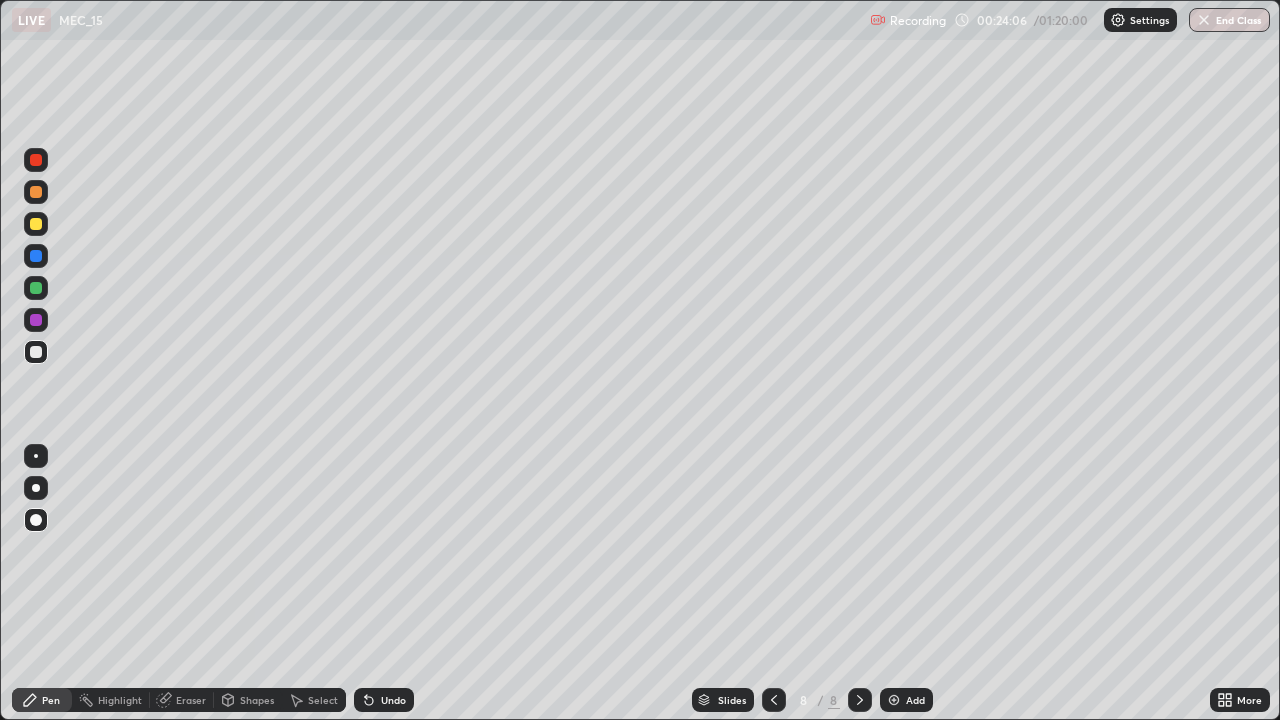 click at bounding box center [894, 700] 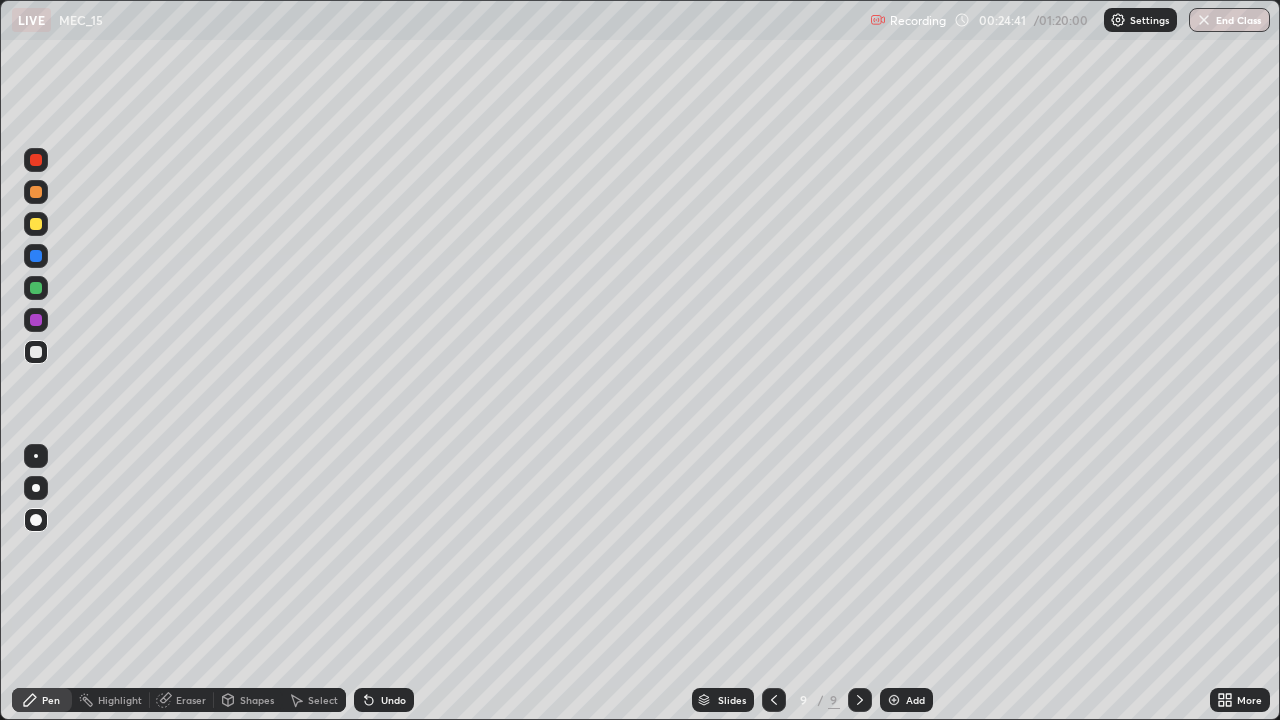 click on "Undo" at bounding box center [393, 700] 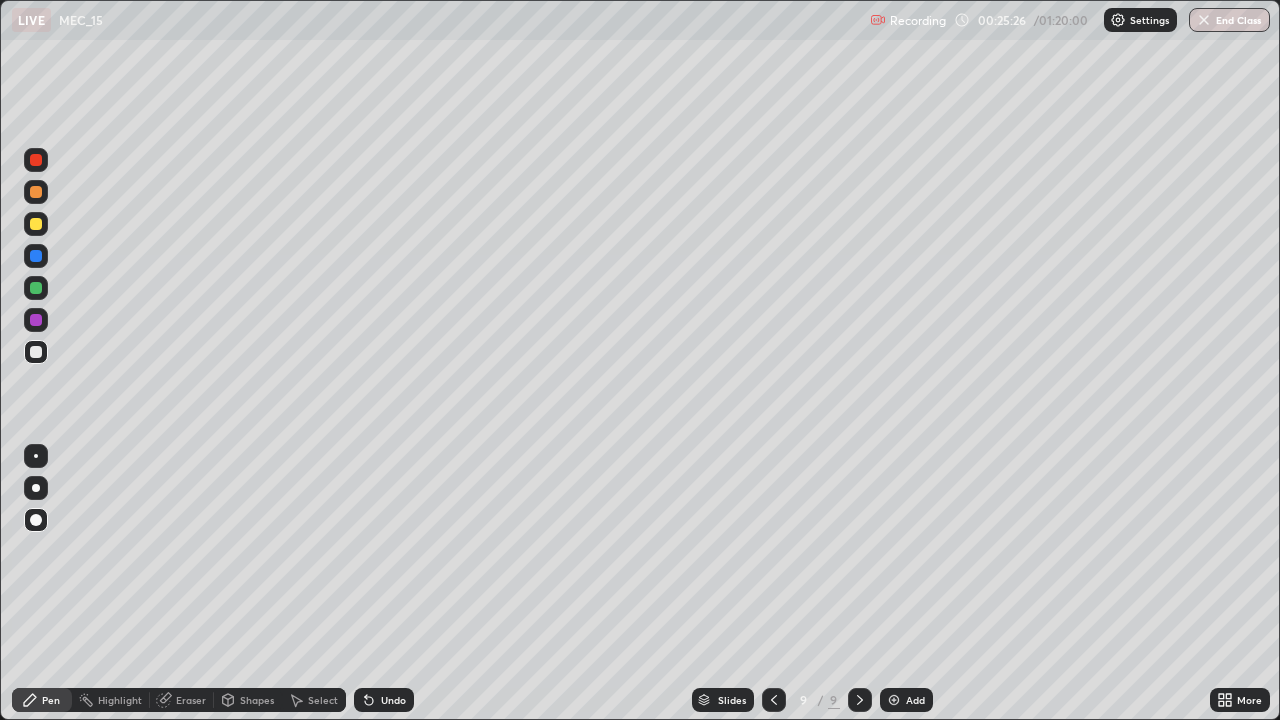 click at bounding box center (36, 224) 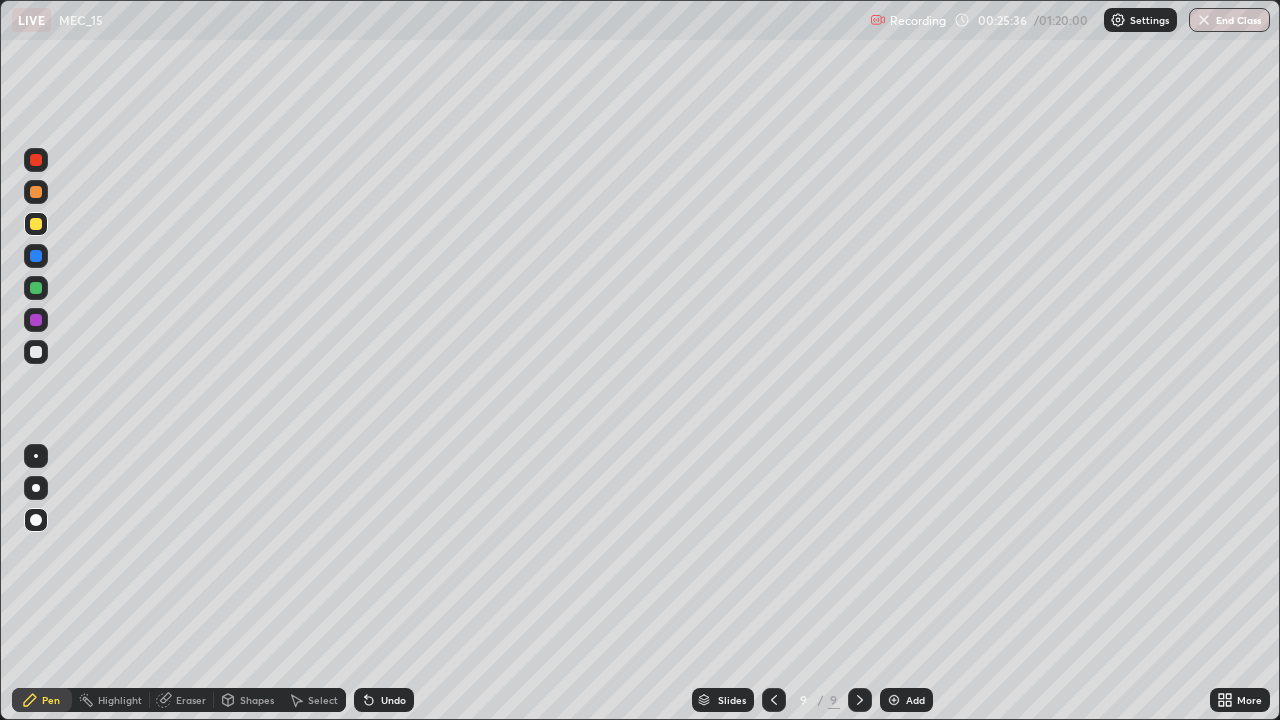 click at bounding box center [36, 352] 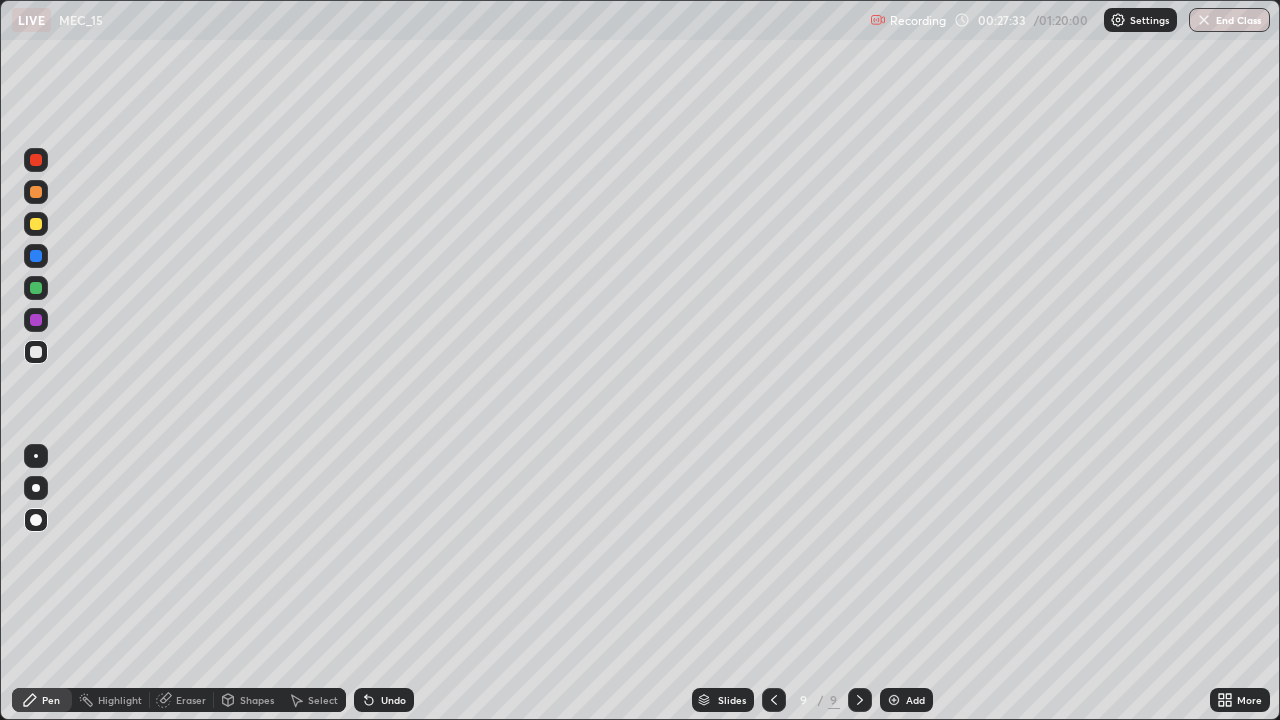 click at bounding box center (894, 700) 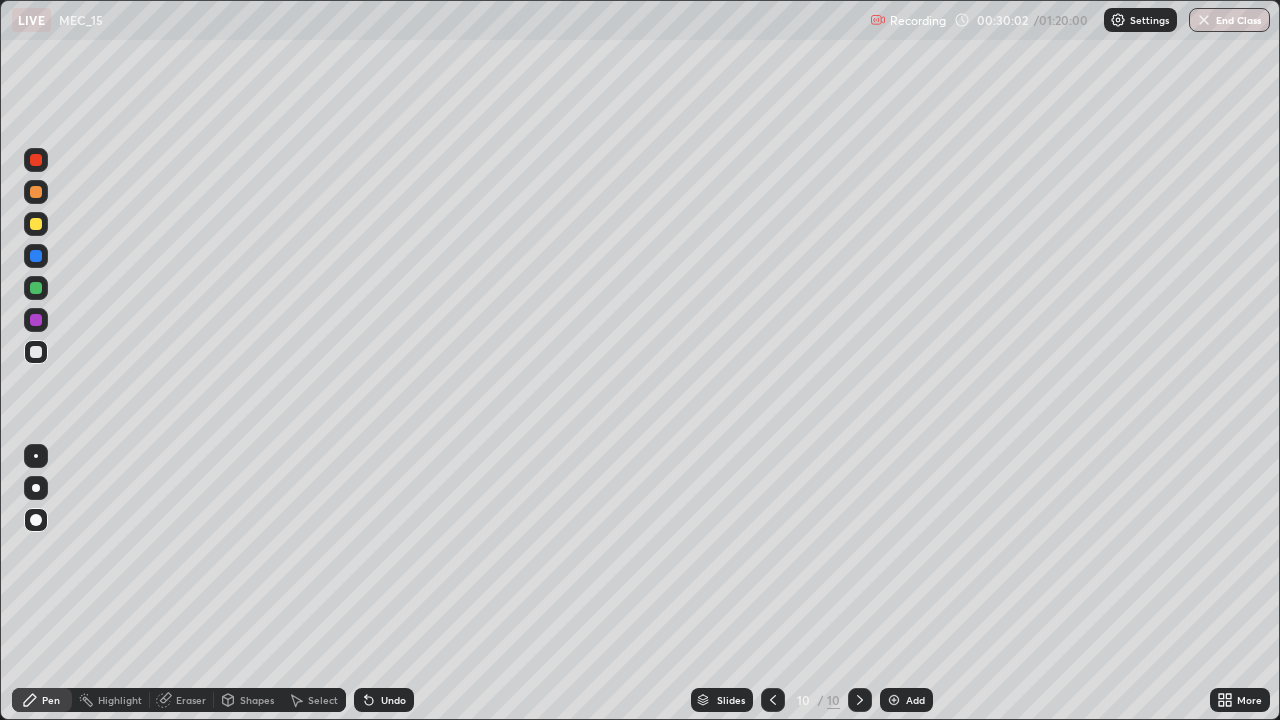 click at bounding box center [894, 700] 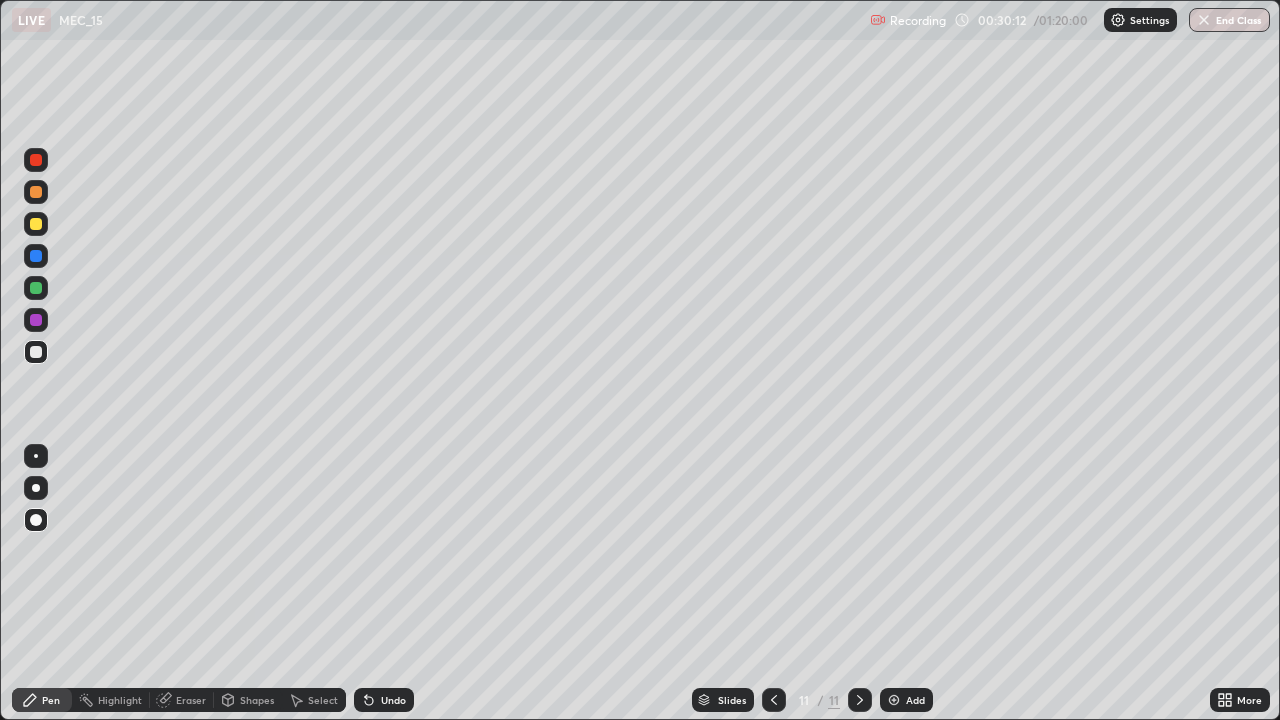 click at bounding box center (36, 224) 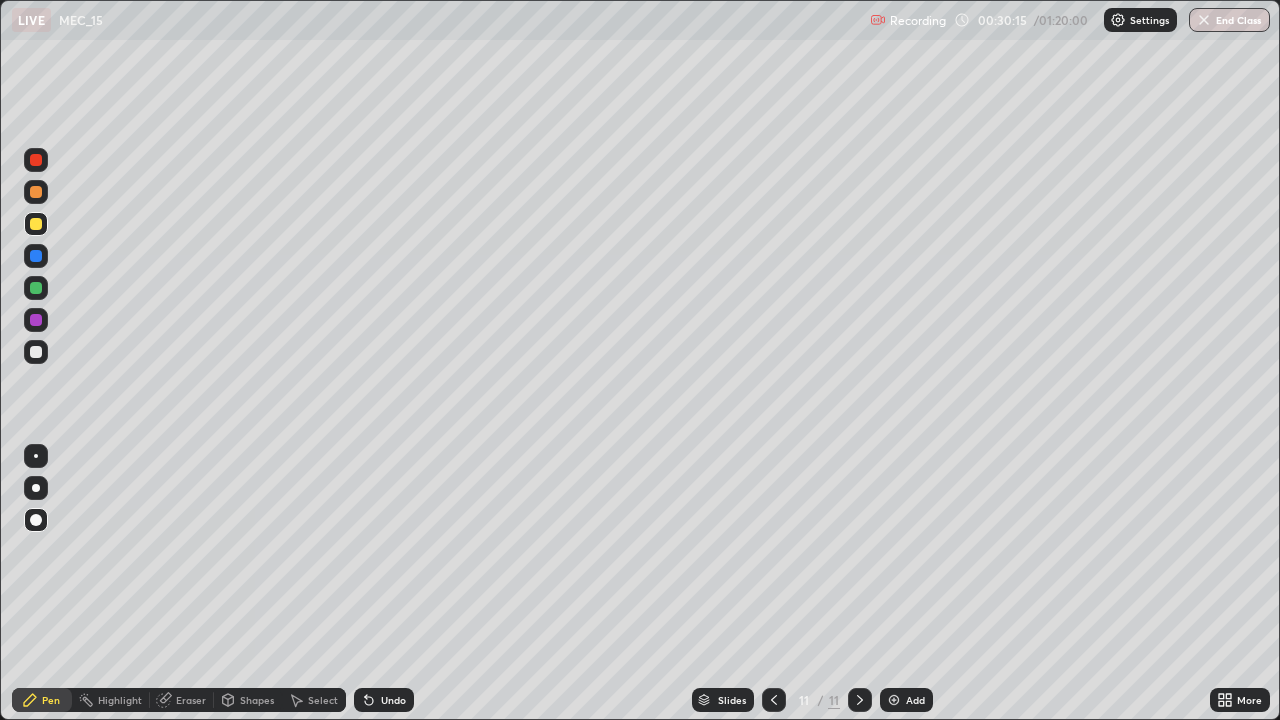 click at bounding box center [36, 352] 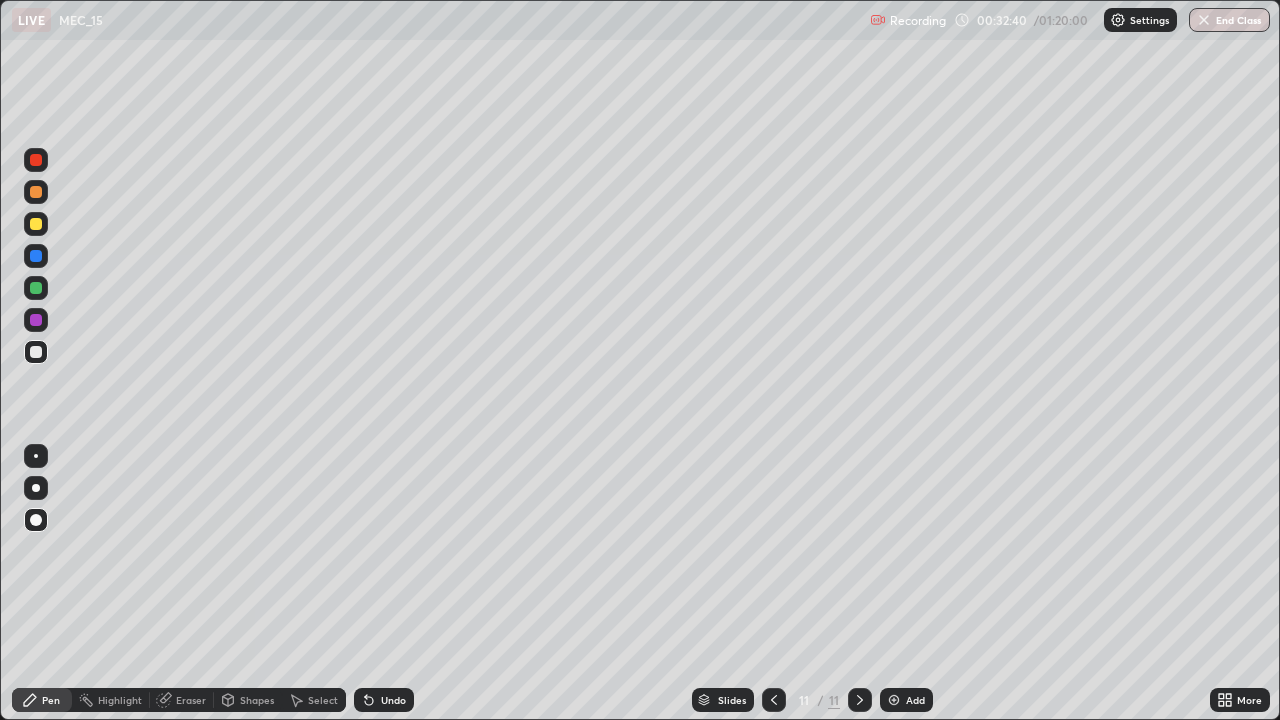 click on "Eraser" at bounding box center (191, 700) 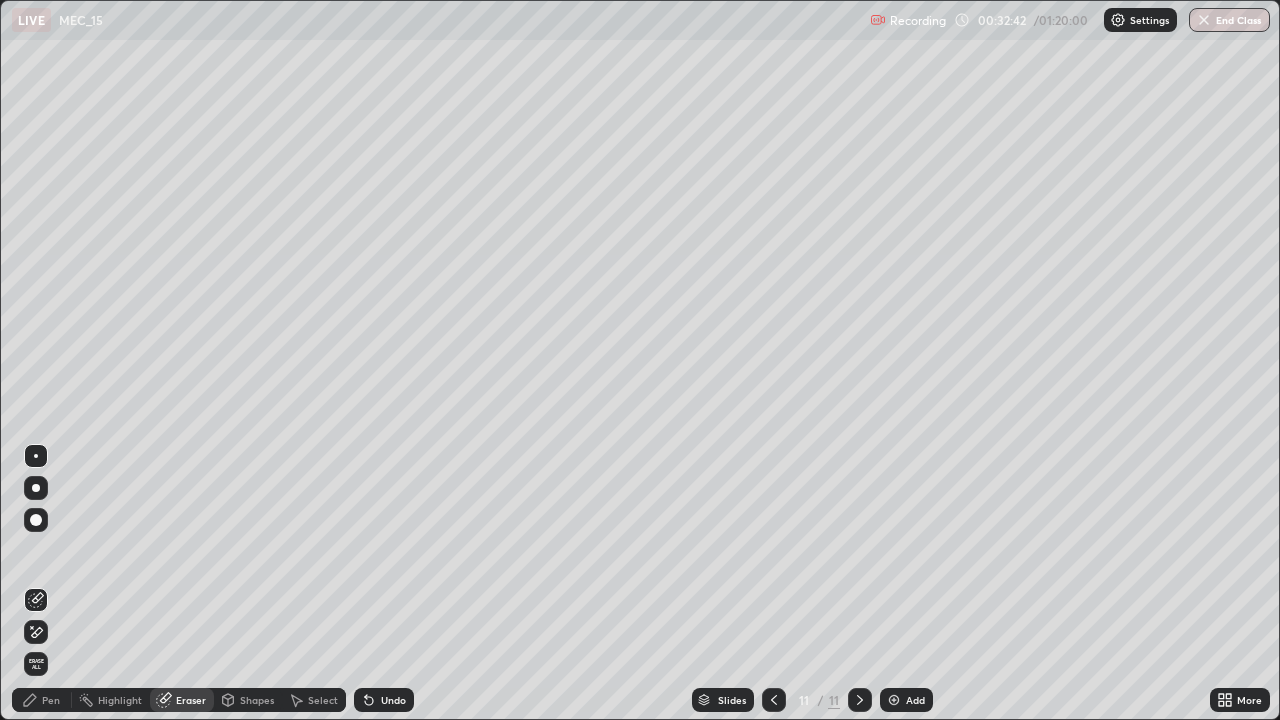 click on "Pen" at bounding box center [51, 700] 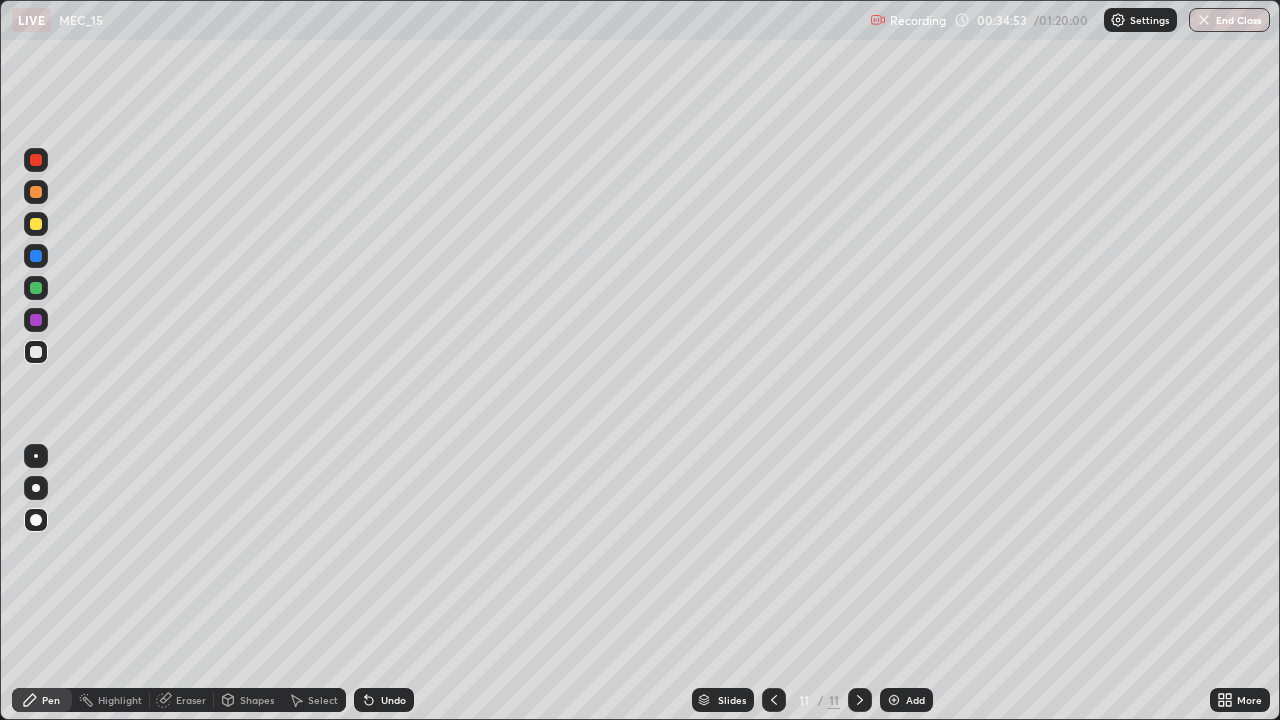 click on "Undo" at bounding box center [393, 700] 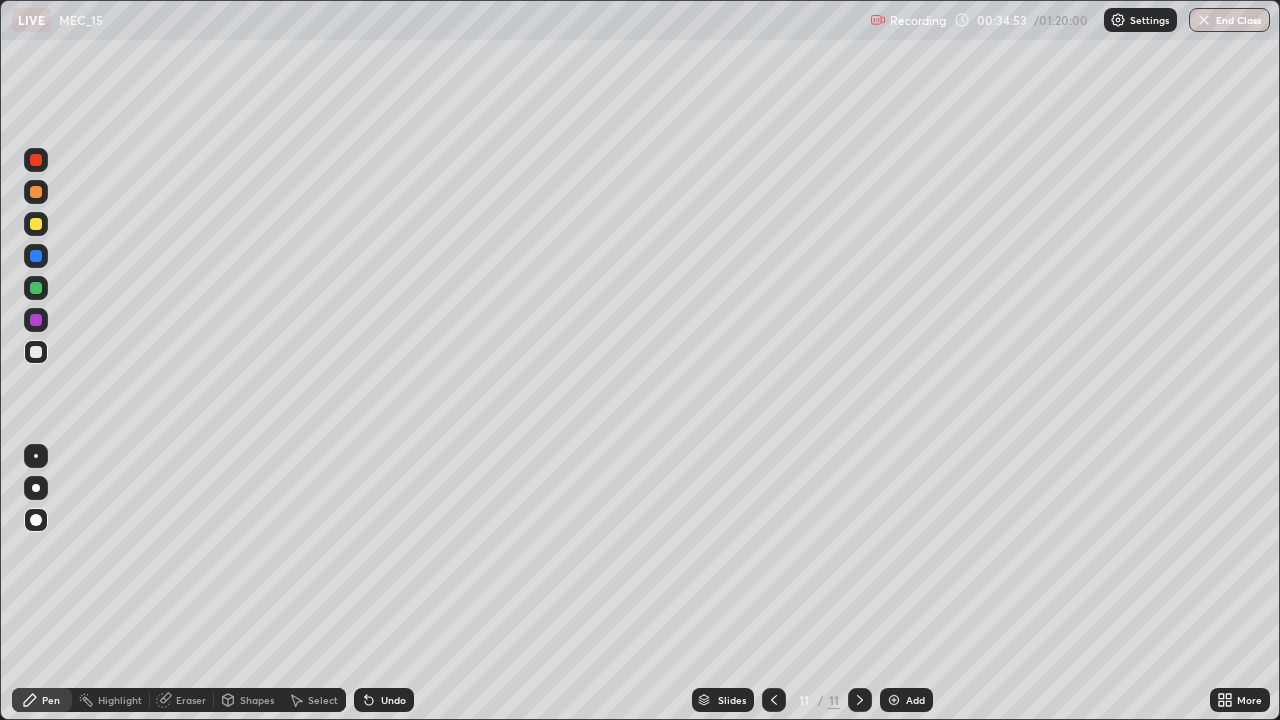 click on "Undo" at bounding box center [393, 700] 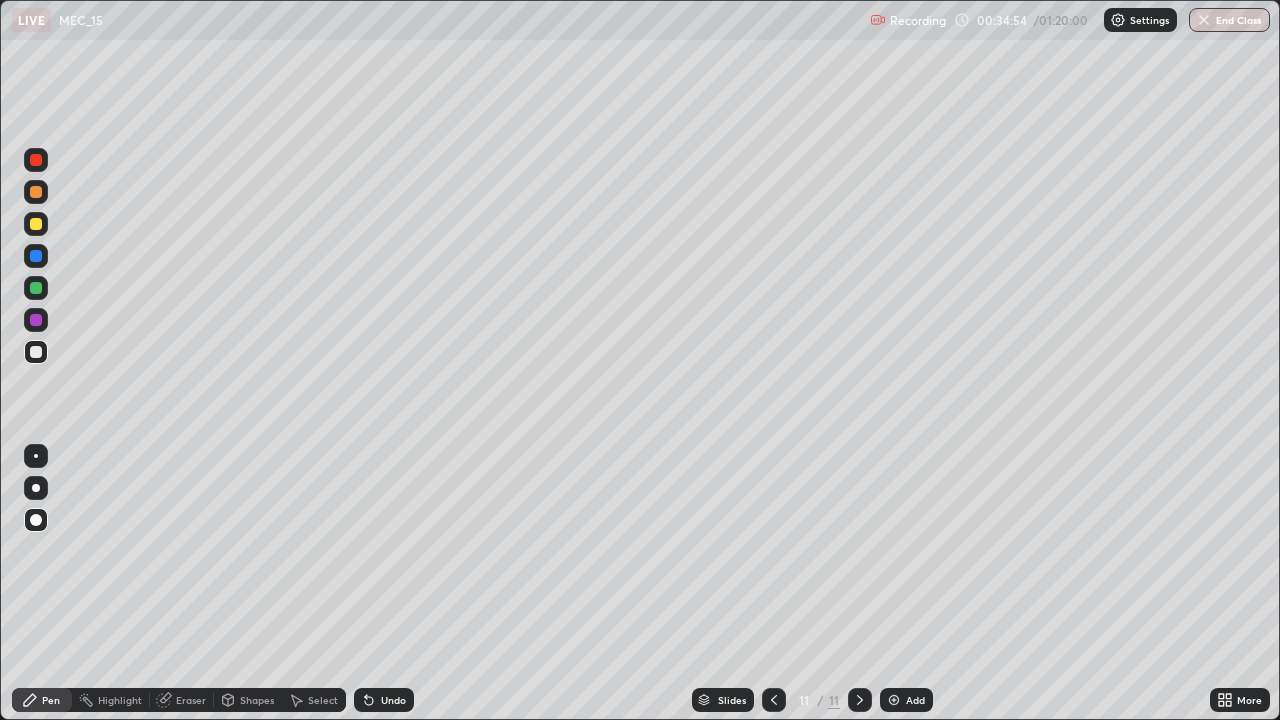 click on "Undo" at bounding box center (393, 700) 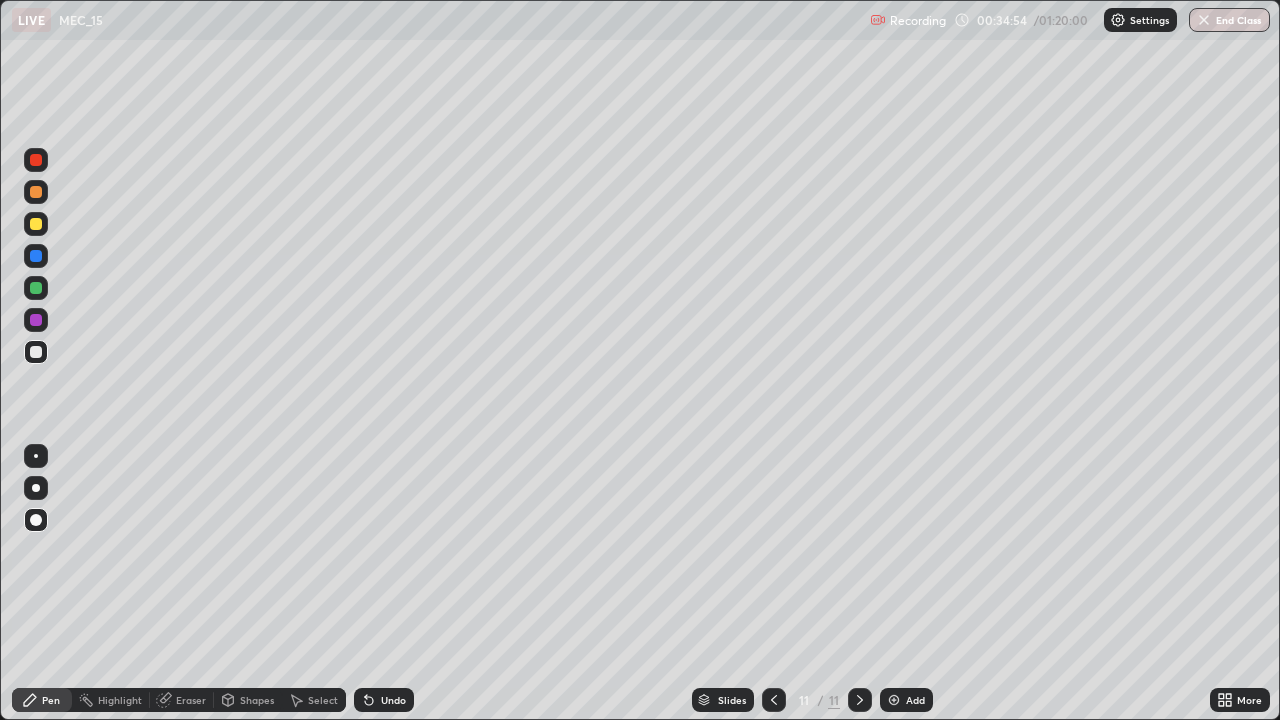click on "Undo" at bounding box center (393, 700) 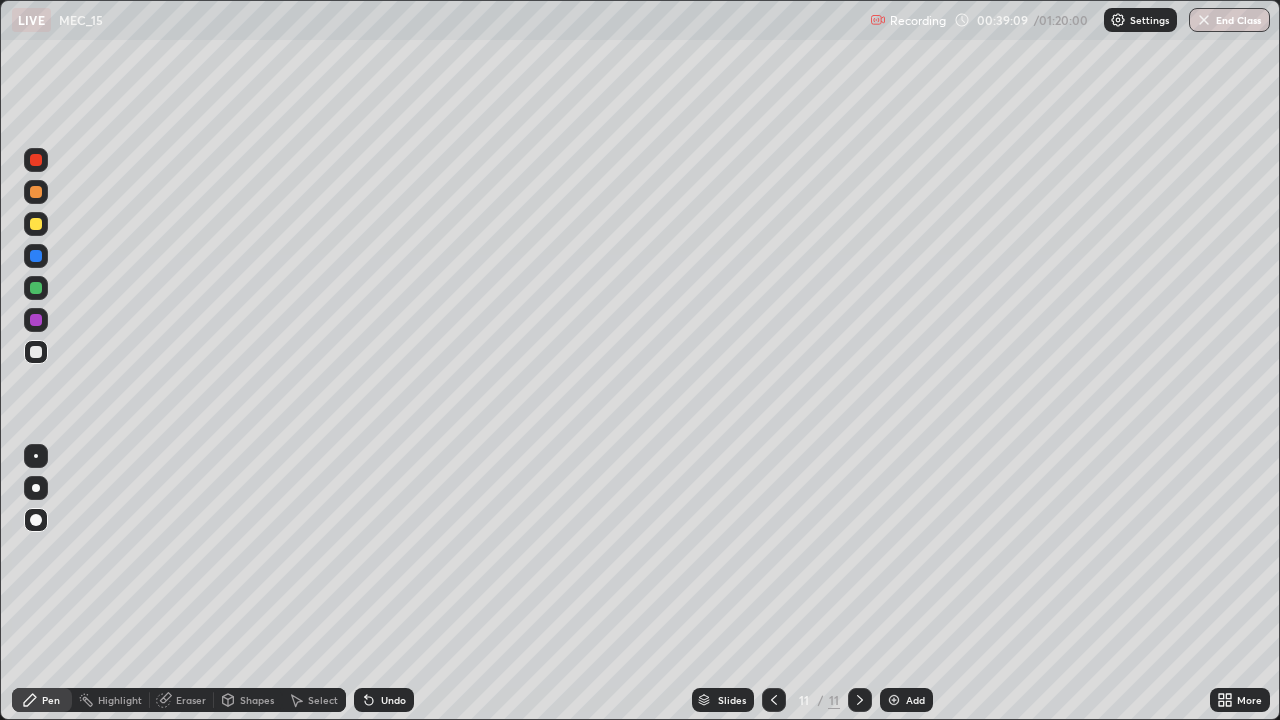 click on "Add" at bounding box center [906, 700] 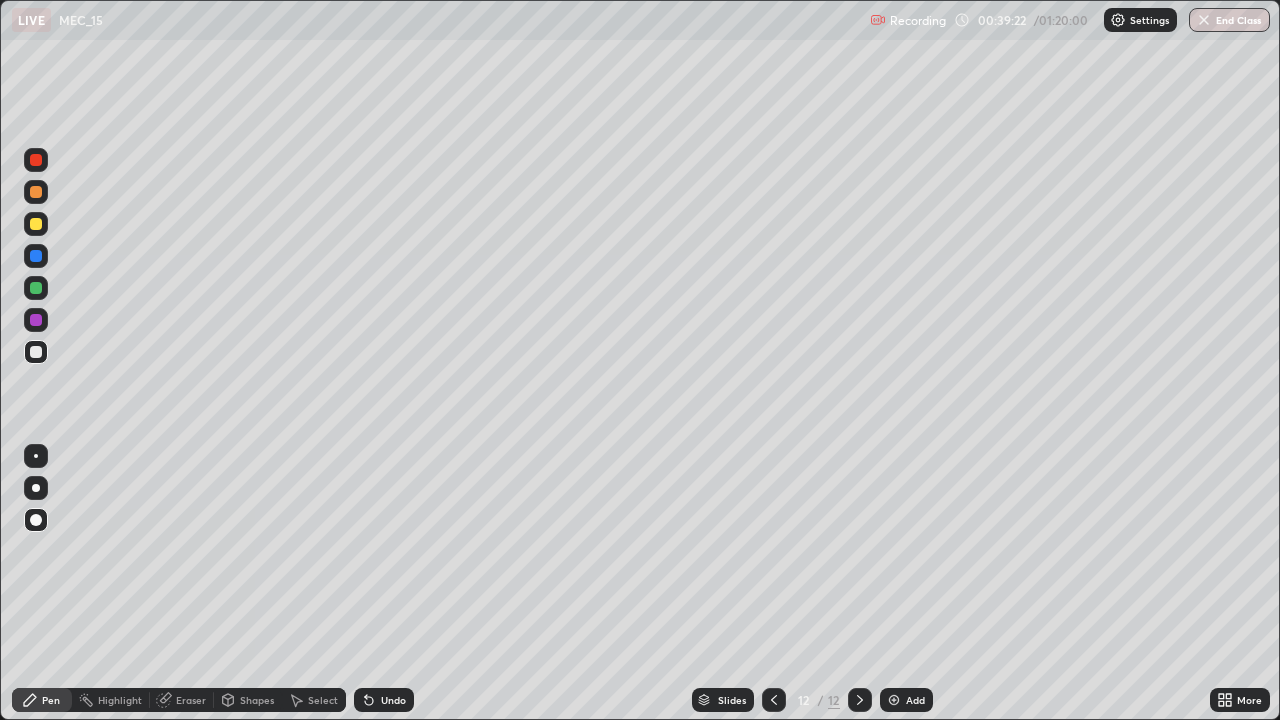 click at bounding box center [36, 224] 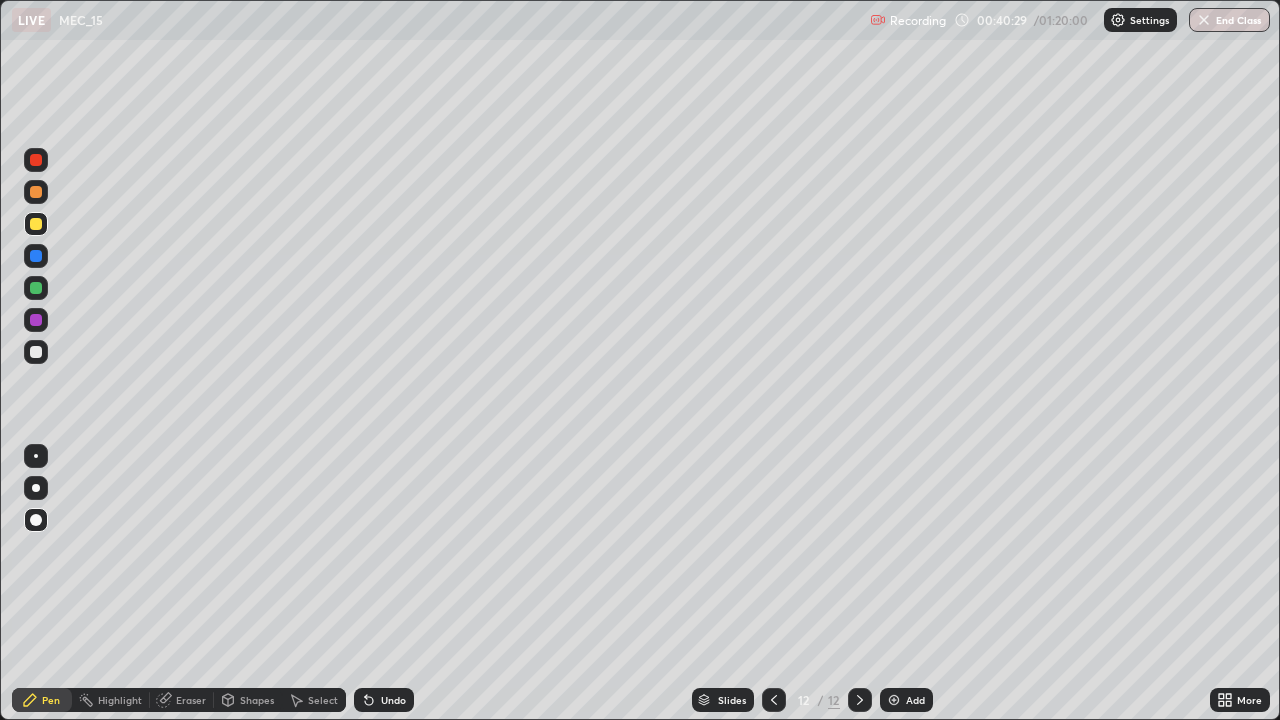 click on "Add" at bounding box center (915, 700) 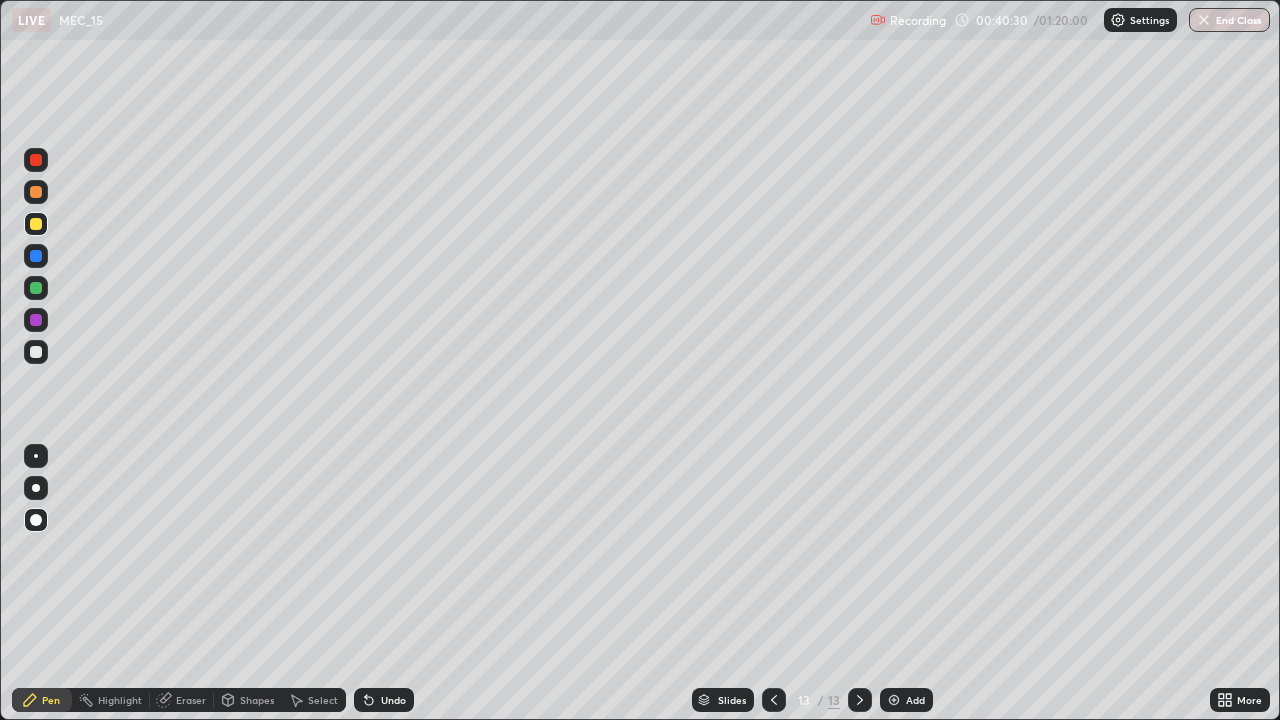 click at bounding box center (36, 352) 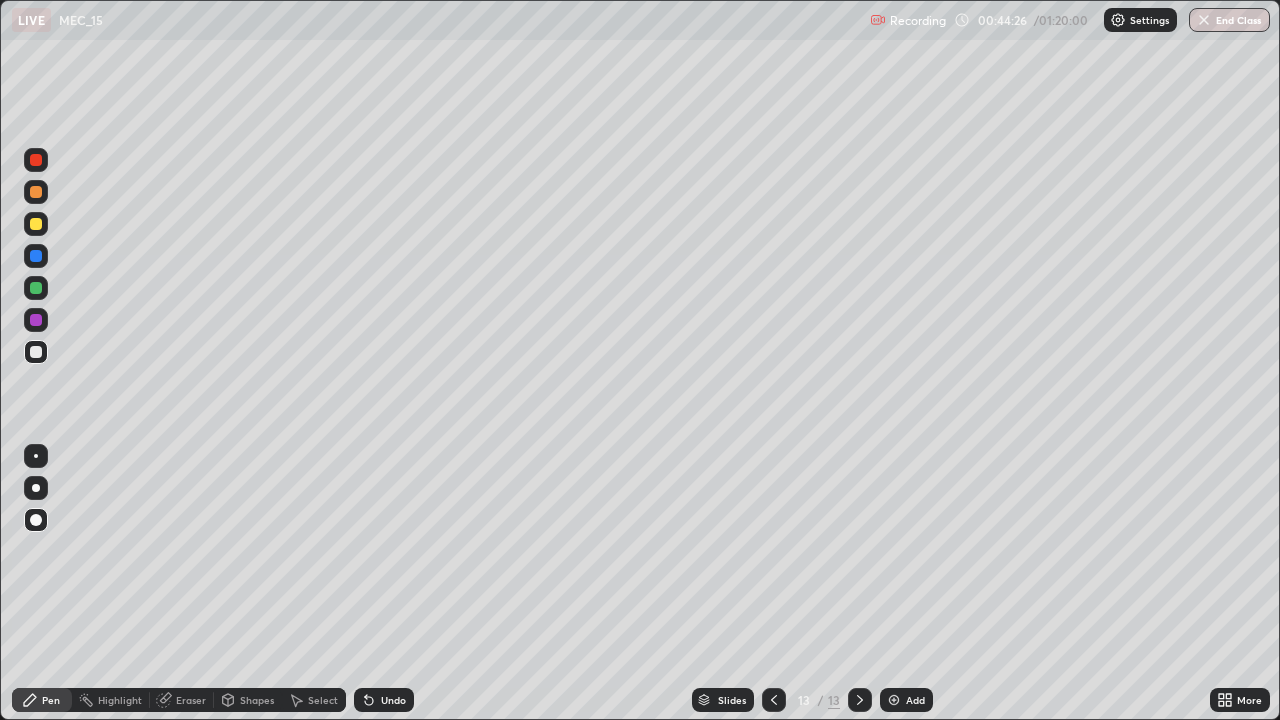 click on "Add" at bounding box center (906, 700) 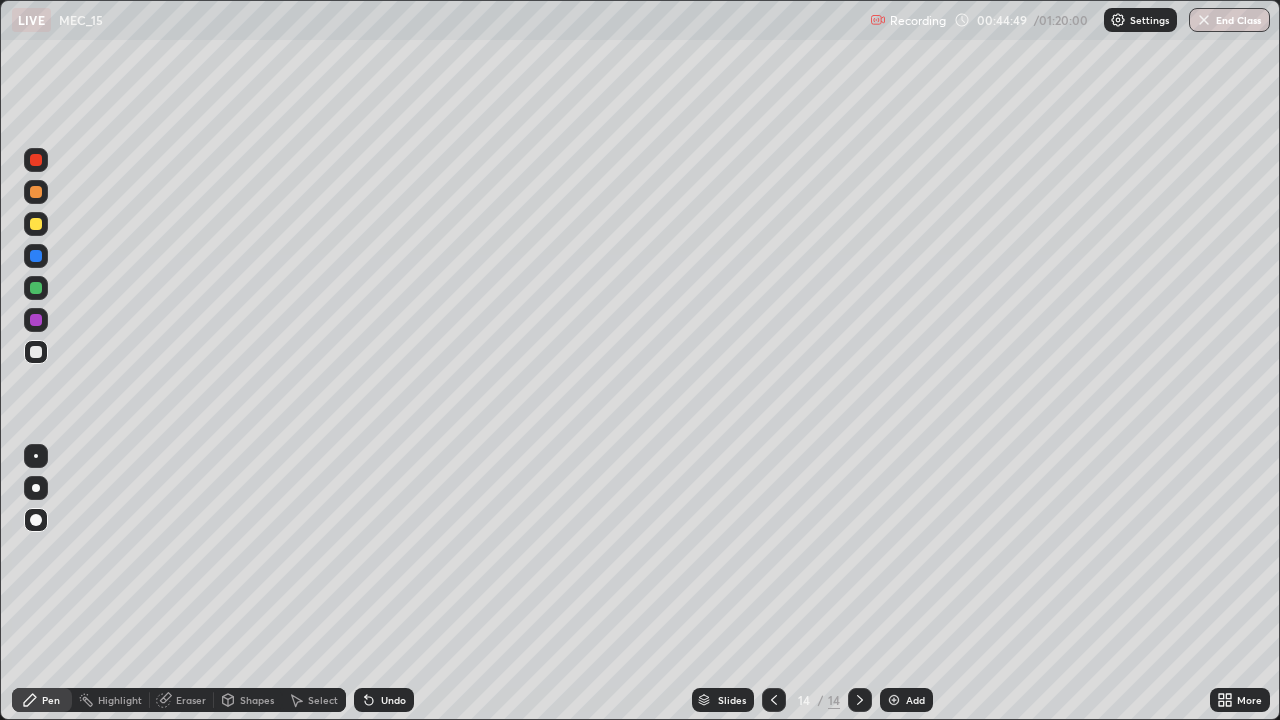 click at bounding box center (36, 224) 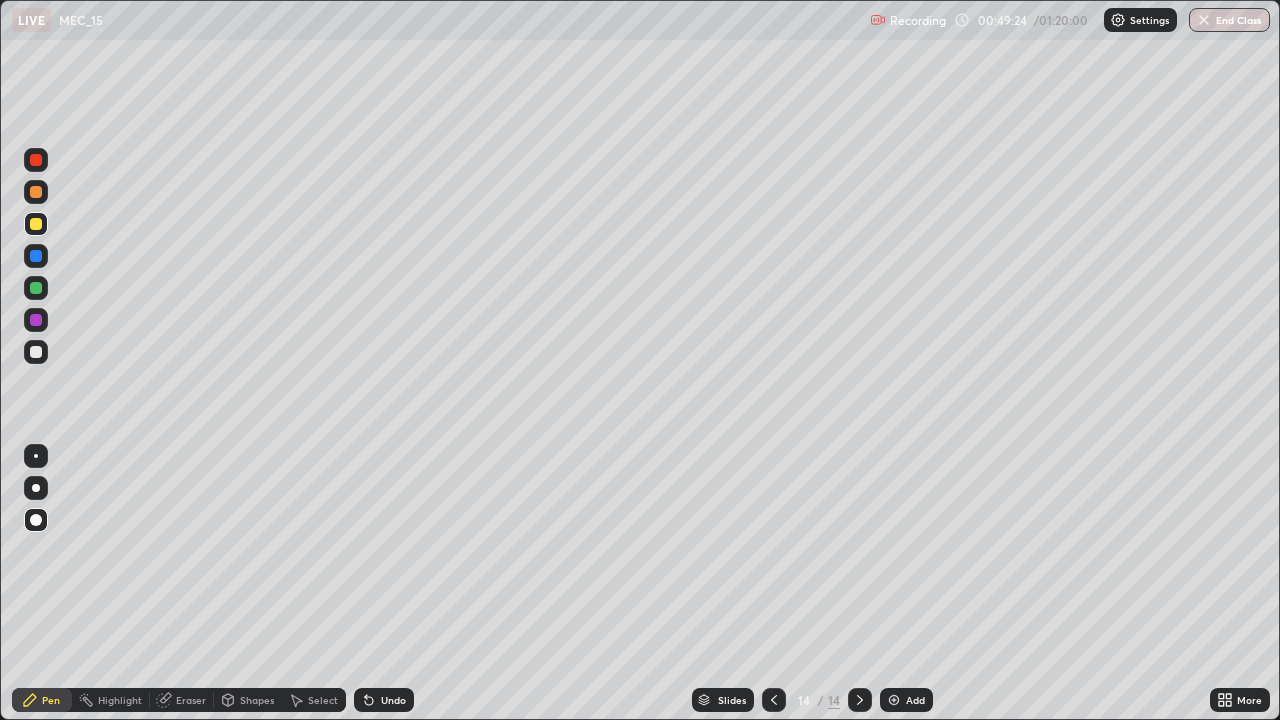 click at bounding box center [36, 352] 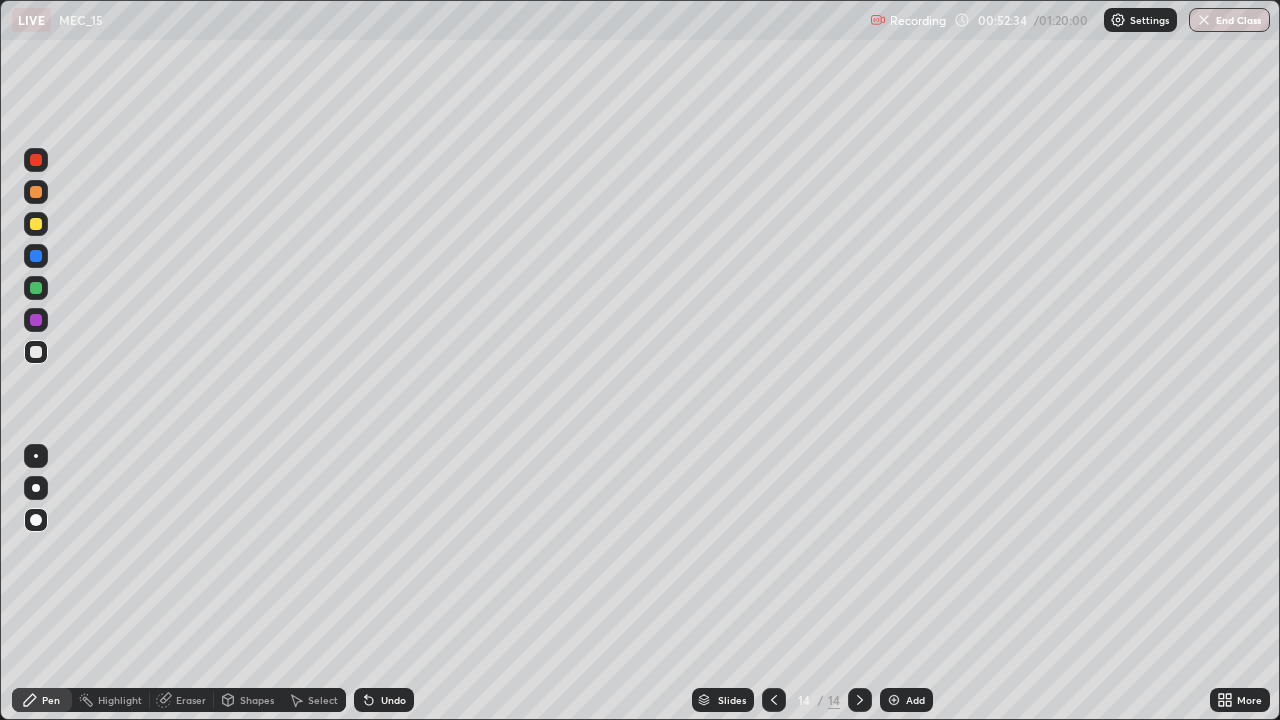 click at bounding box center (894, 700) 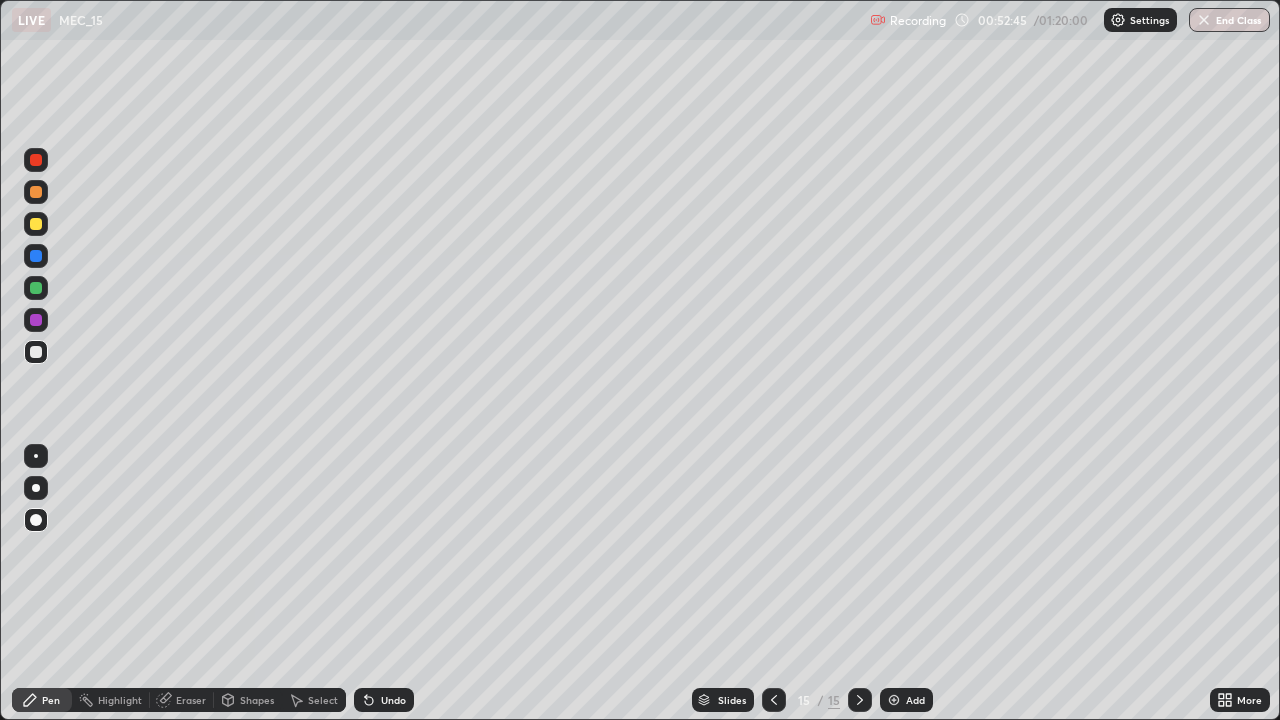click at bounding box center (36, 288) 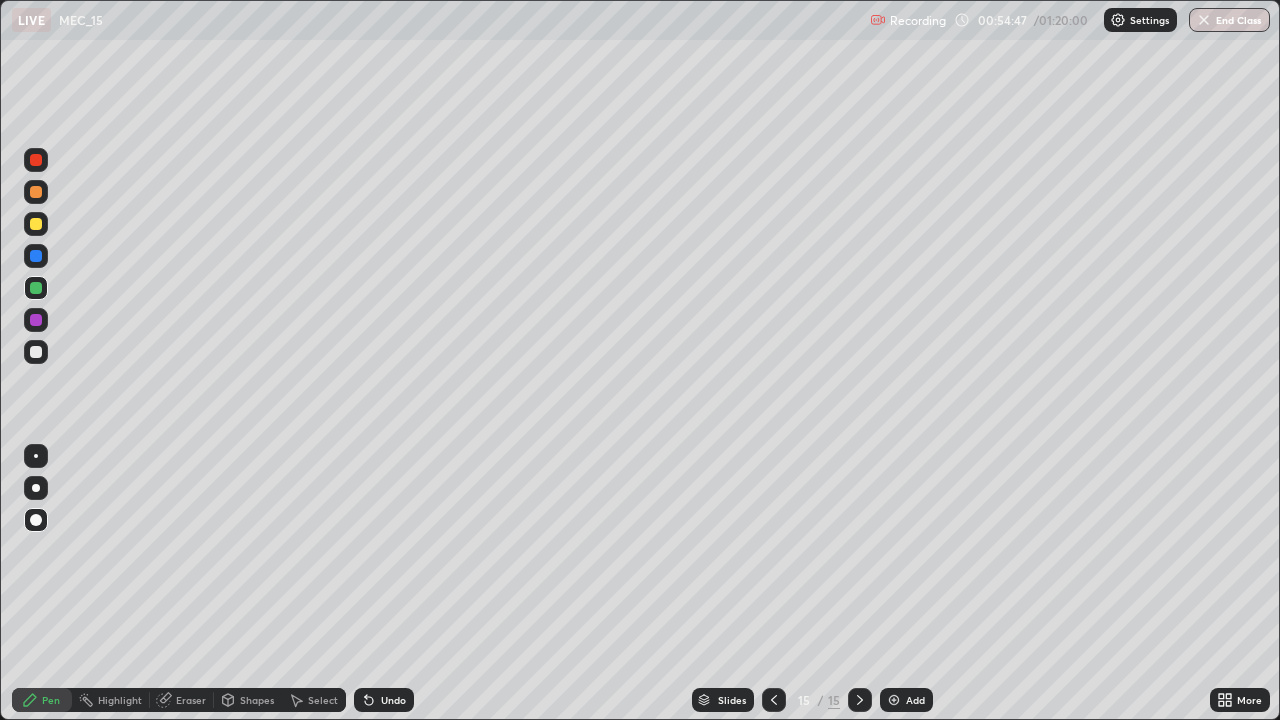 click at bounding box center (894, 700) 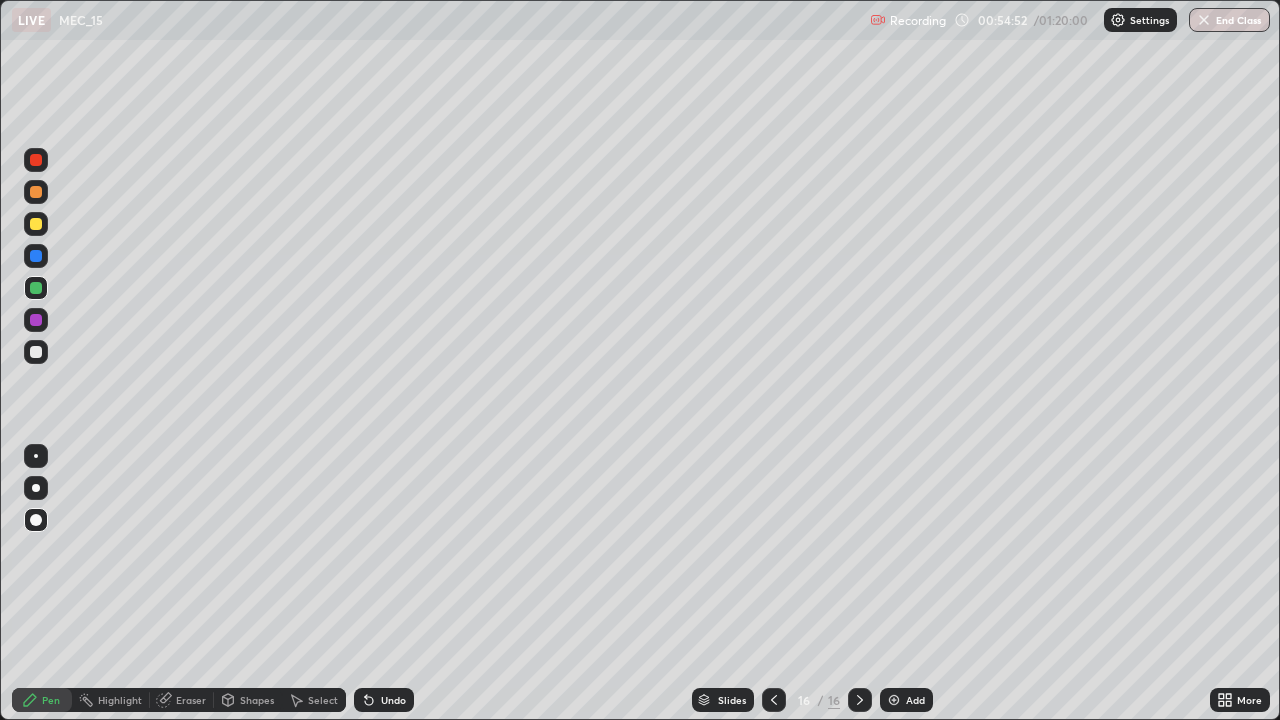 click at bounding box center [36, 224] 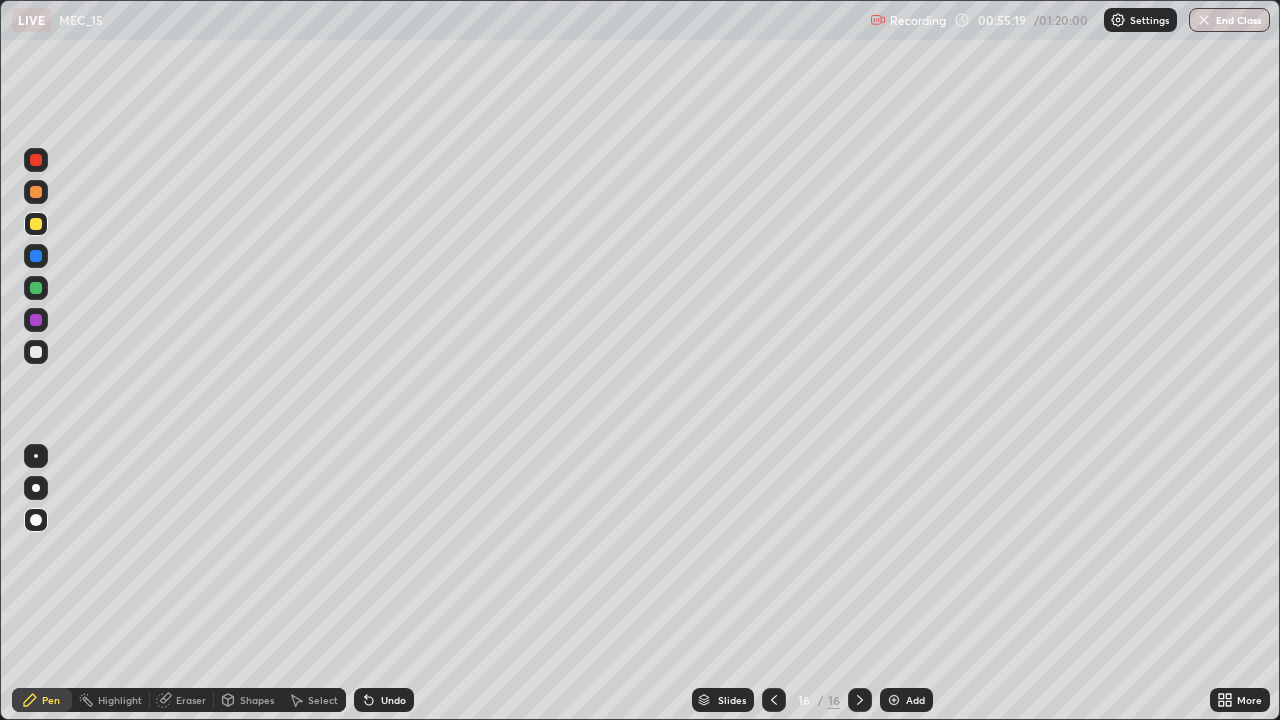 click on "Undo" at bounding box center [393, 700] 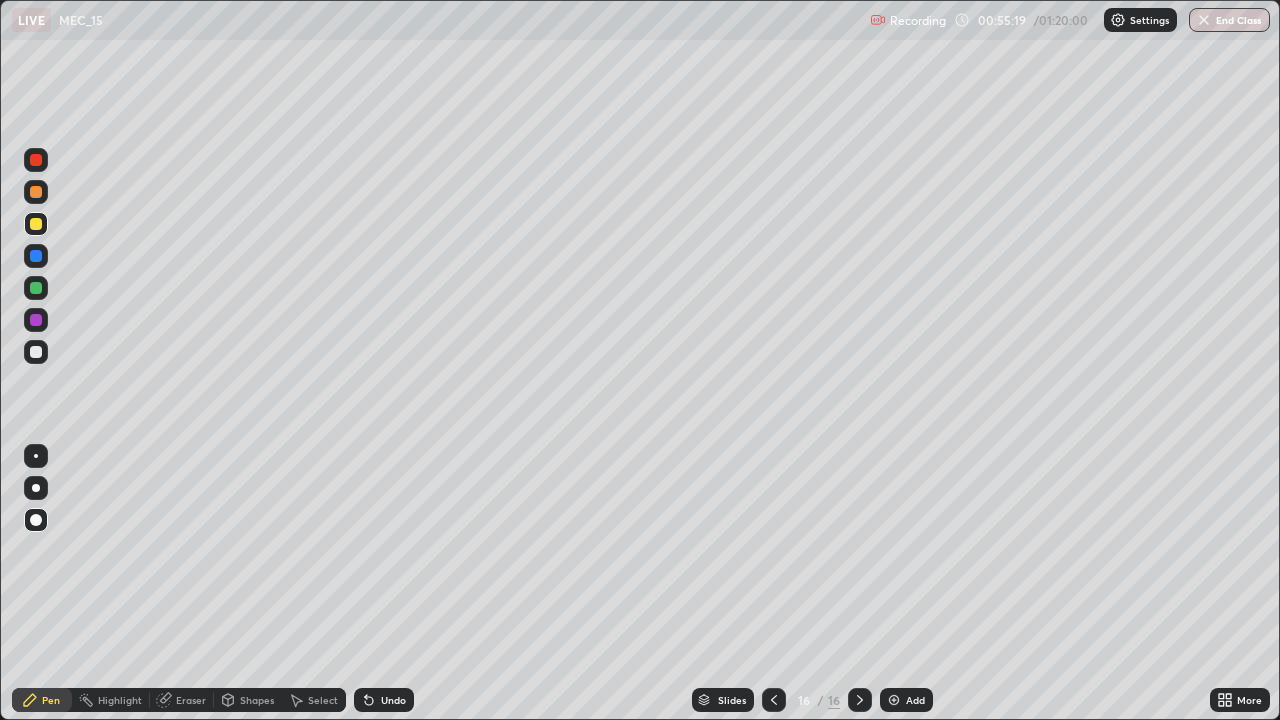 click on "Undo" at bounding box center [393, 700] 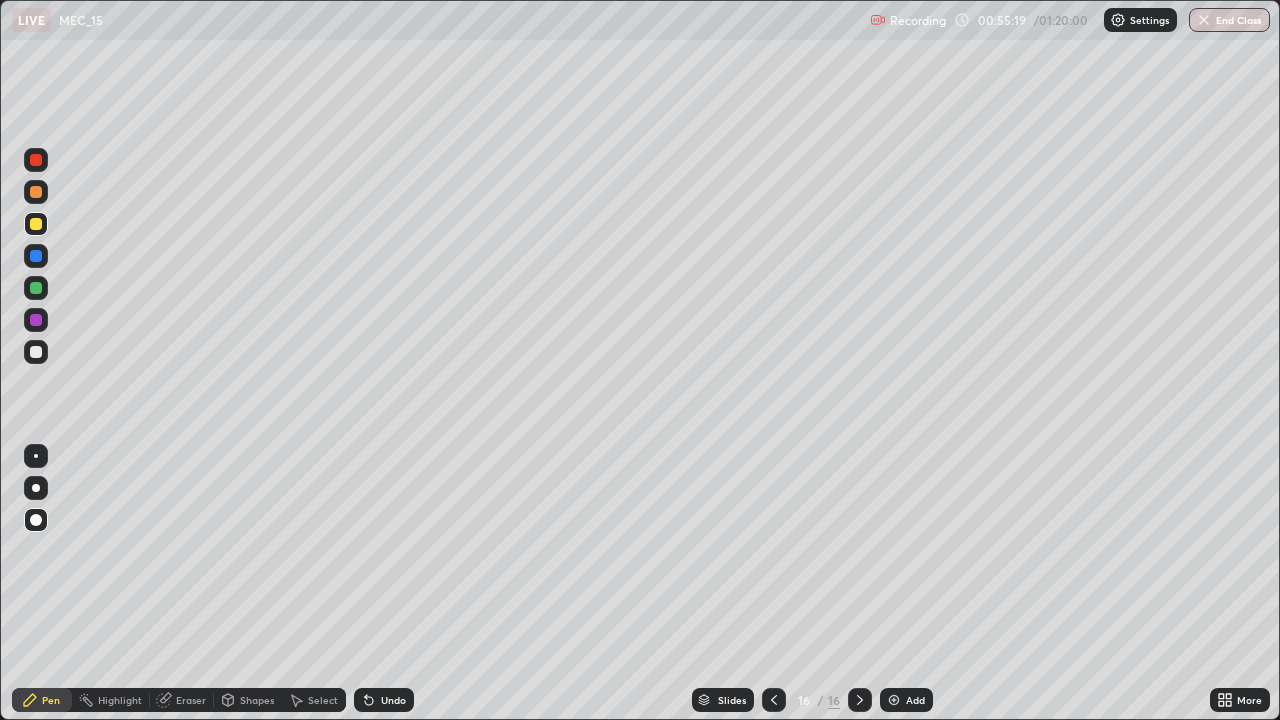 click on "Undo" at bounding box center [393, 700] 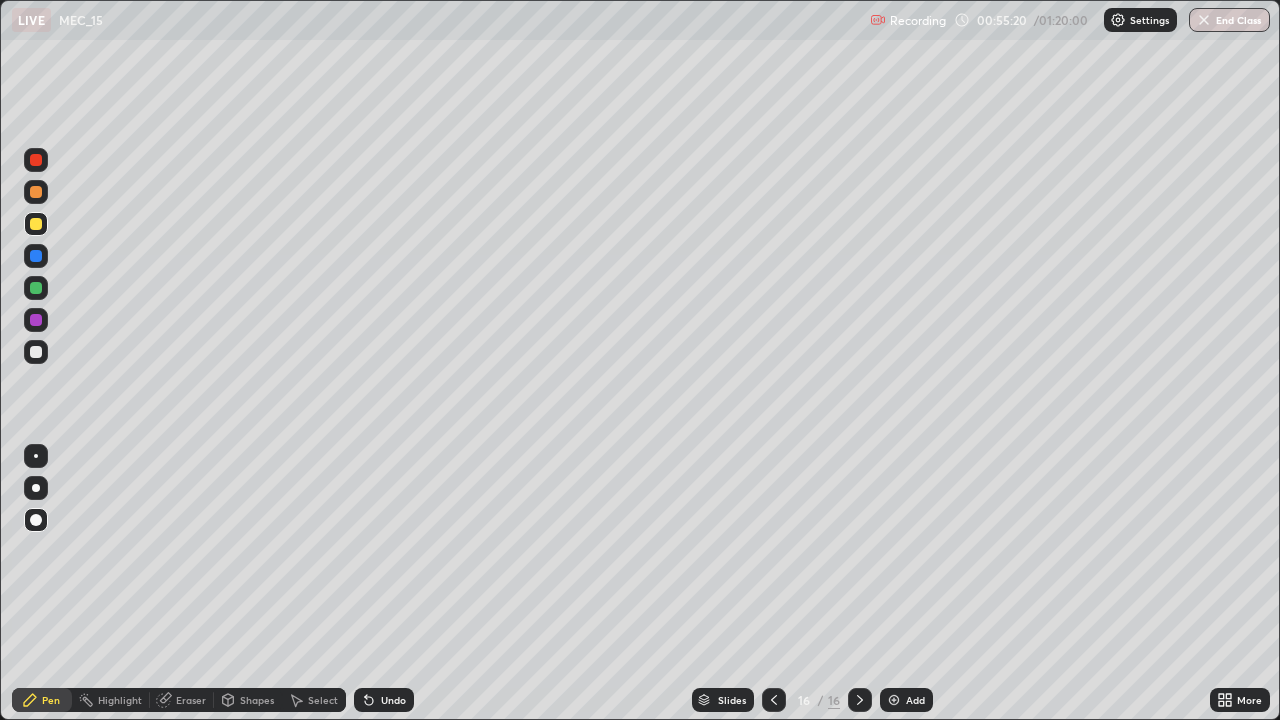 click on "Undo" at bounding box center [393, 700] 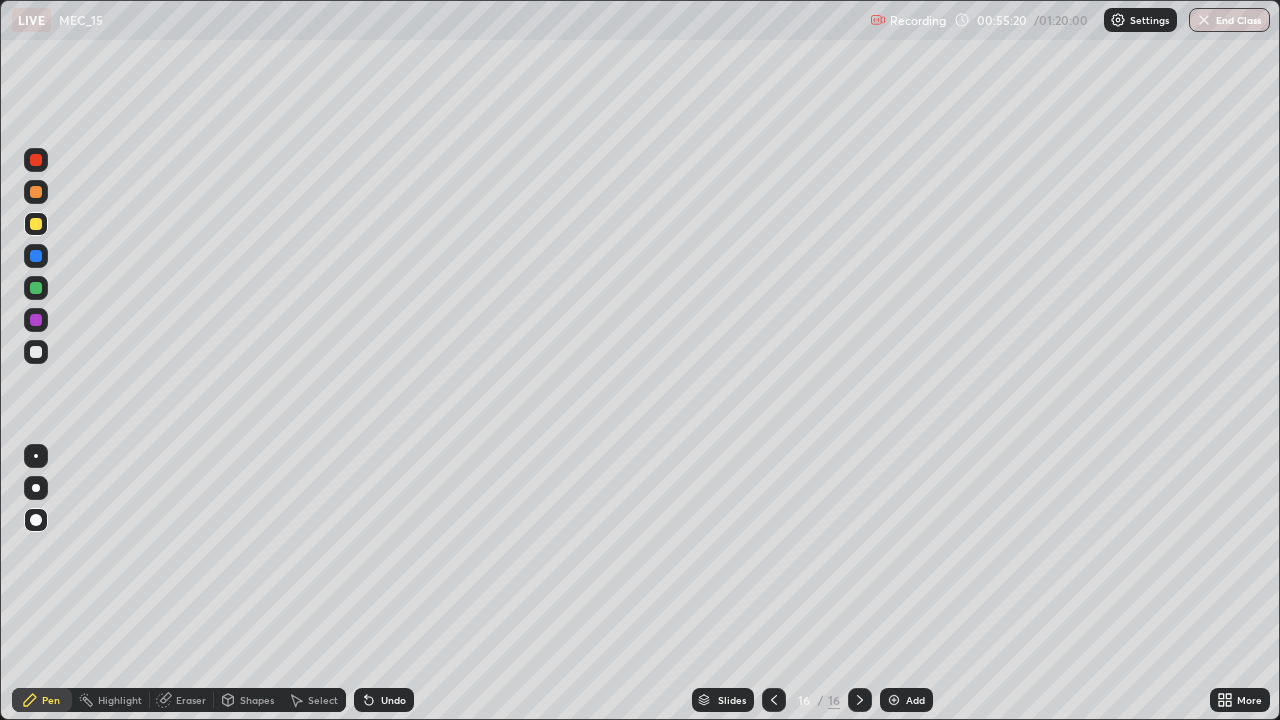 click on "Undo" at bounding box center [393, 700] 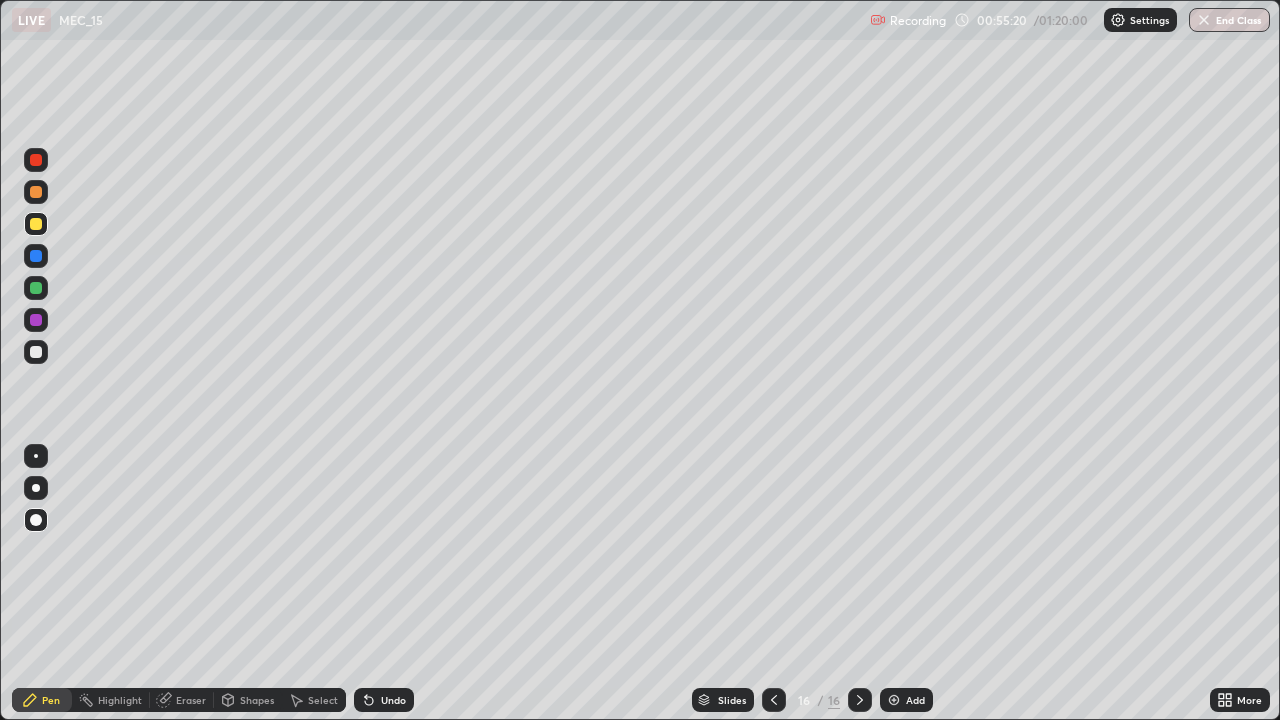 click on "Undo" at bounding box center (393, 700) 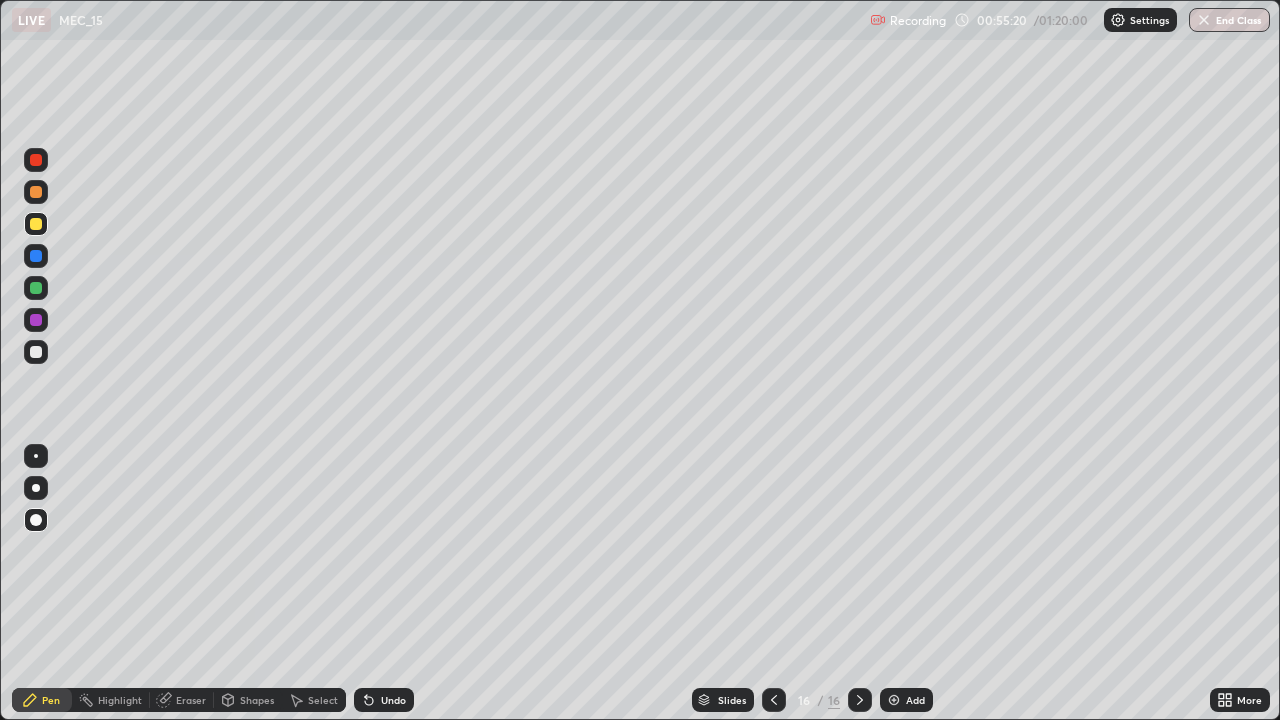 click on "Undo" at bounding box center (393, 700) 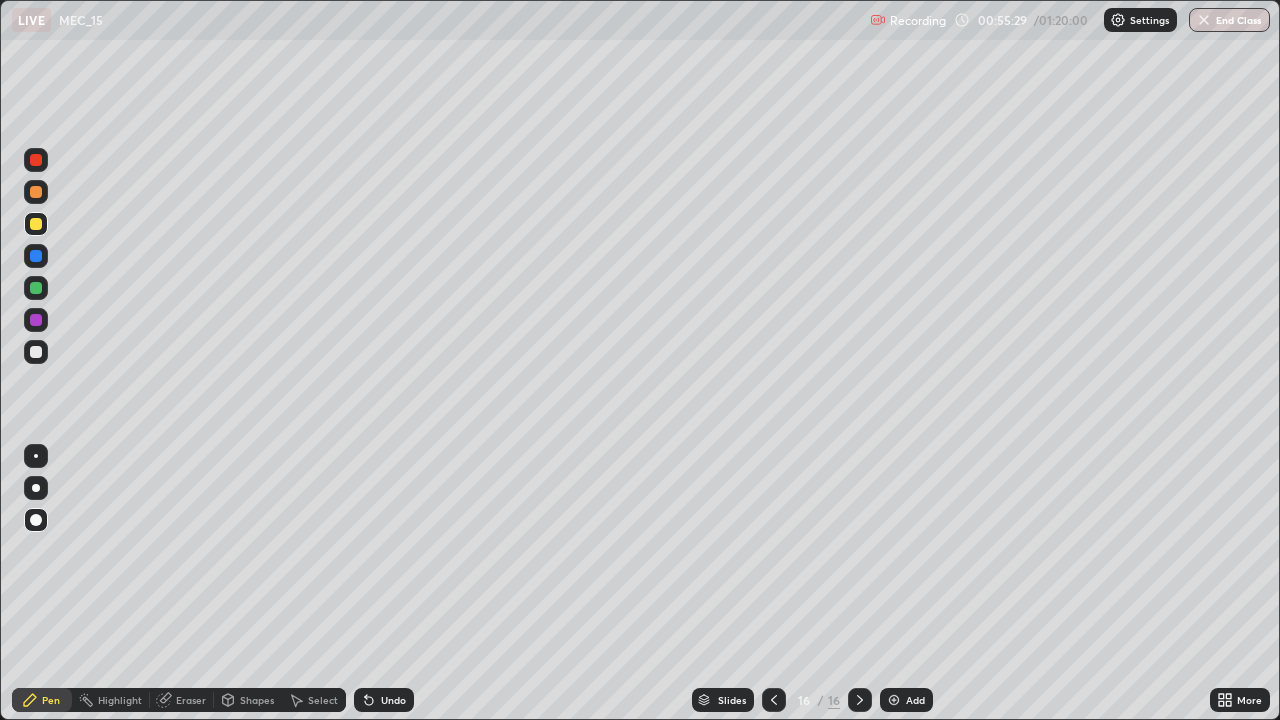 click at bounding box center (36, 352) 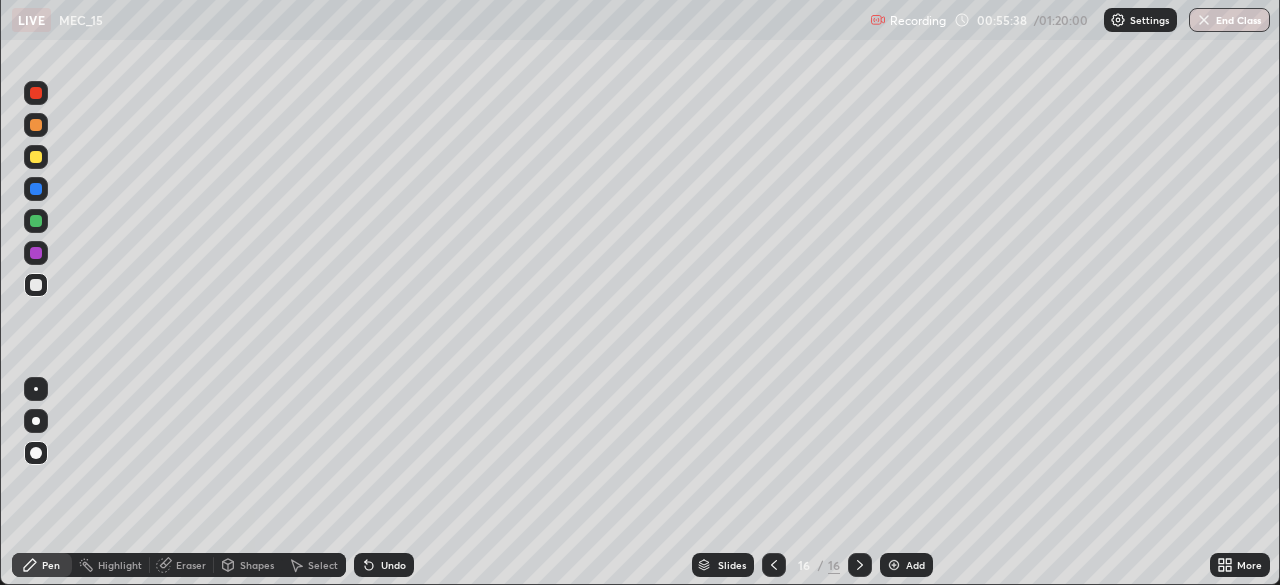 scroll, scrollTop: 585, scrollLeft: 1280, axis: both 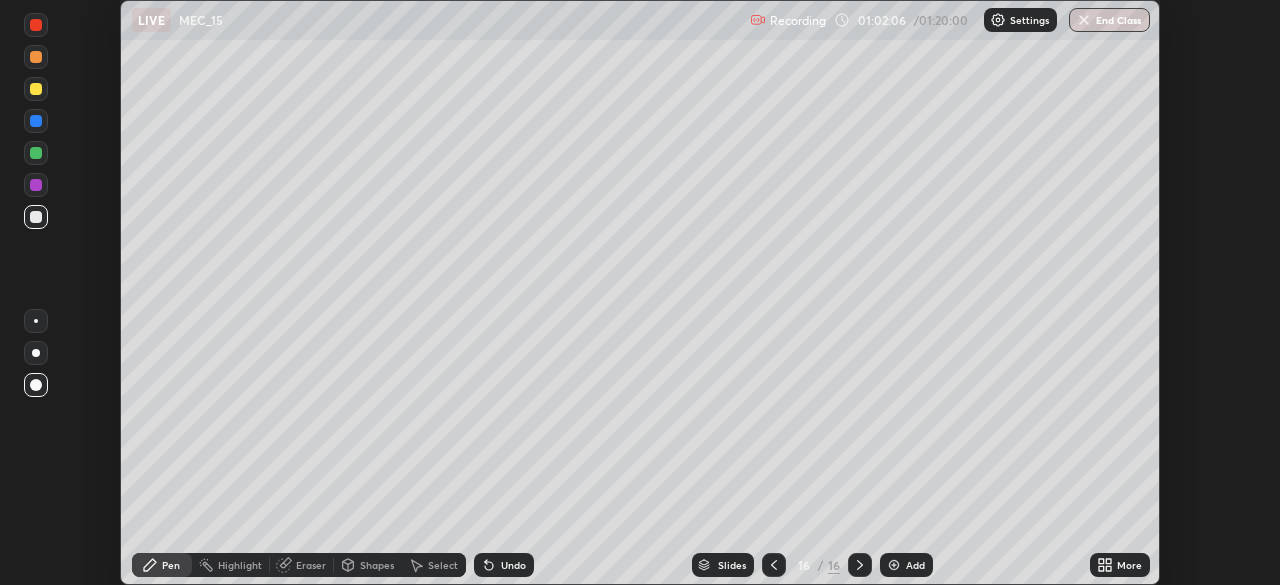 click 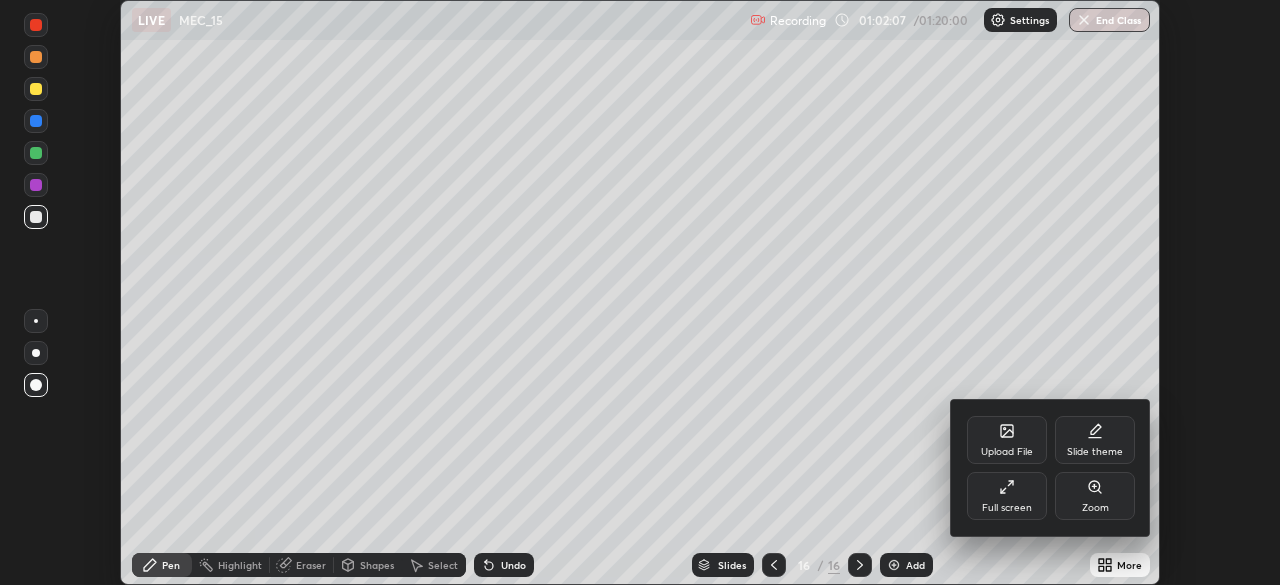 click on "Full screen" at bounding box center [1007, 496] 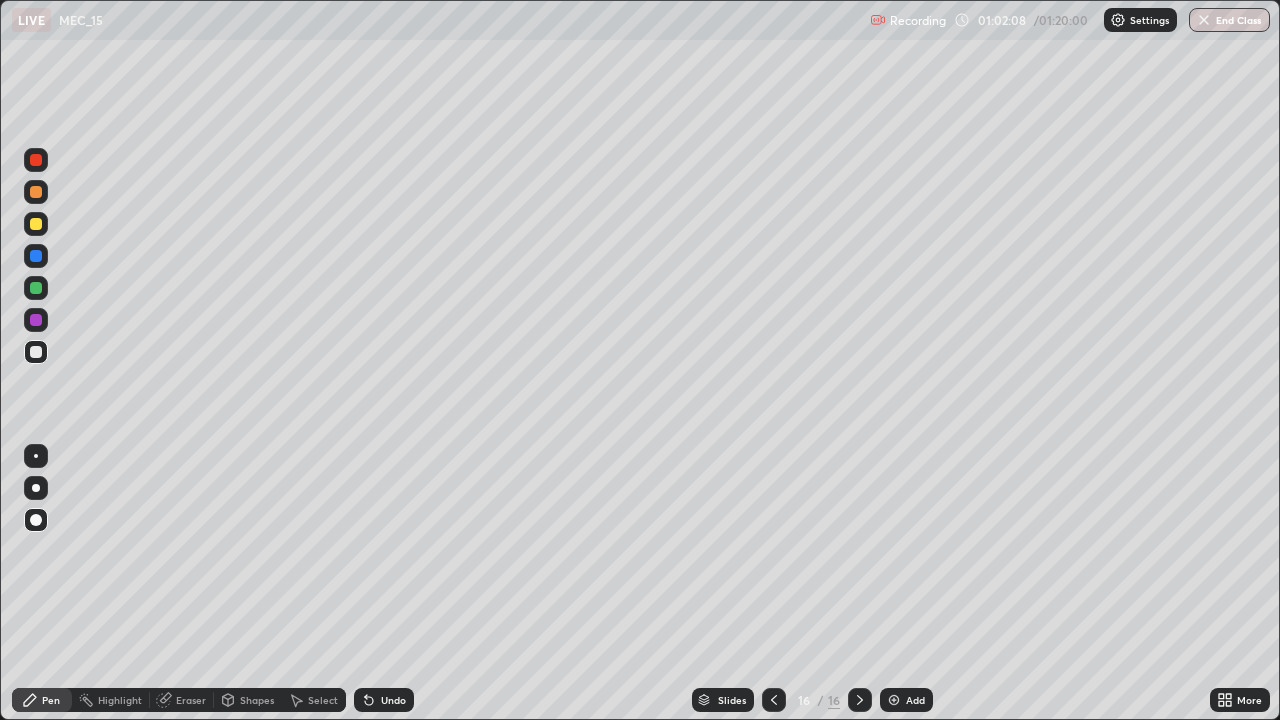 scroll, scrollTop: 99280, scrollLeft: 98720, axis: both 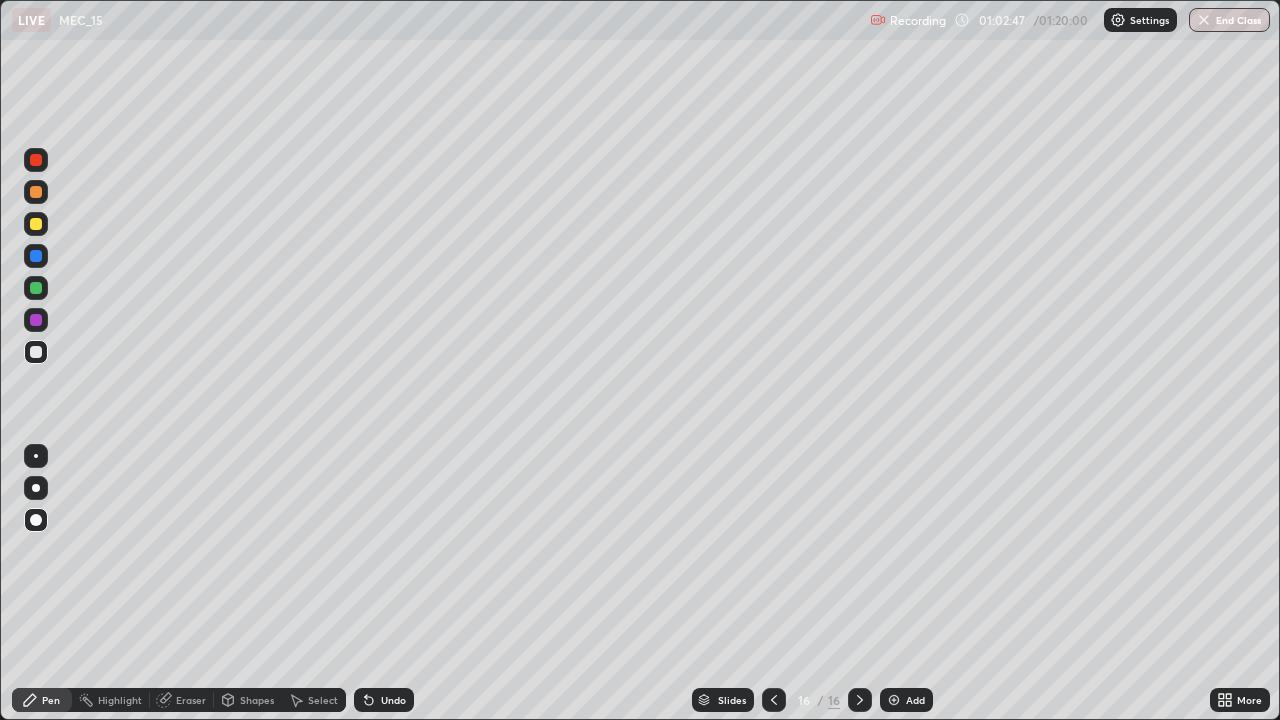 click at bounding box center [36, 224] 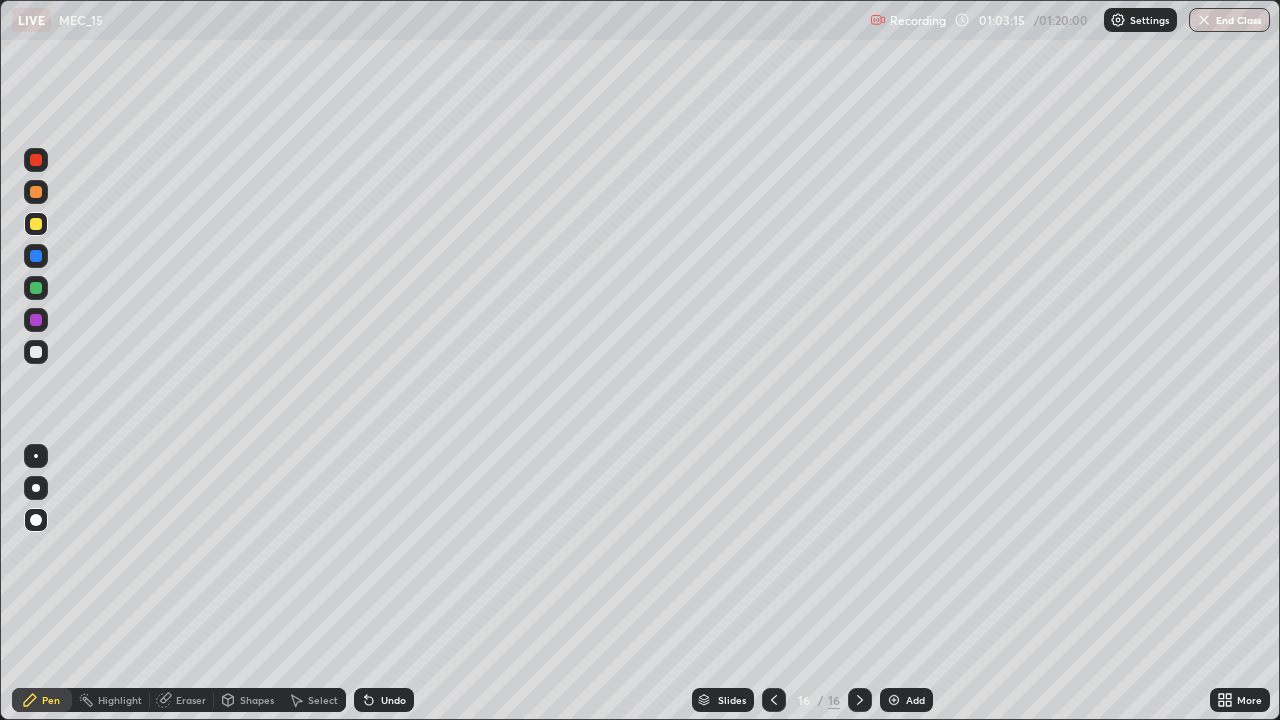 click at bounding box center (36, 288) 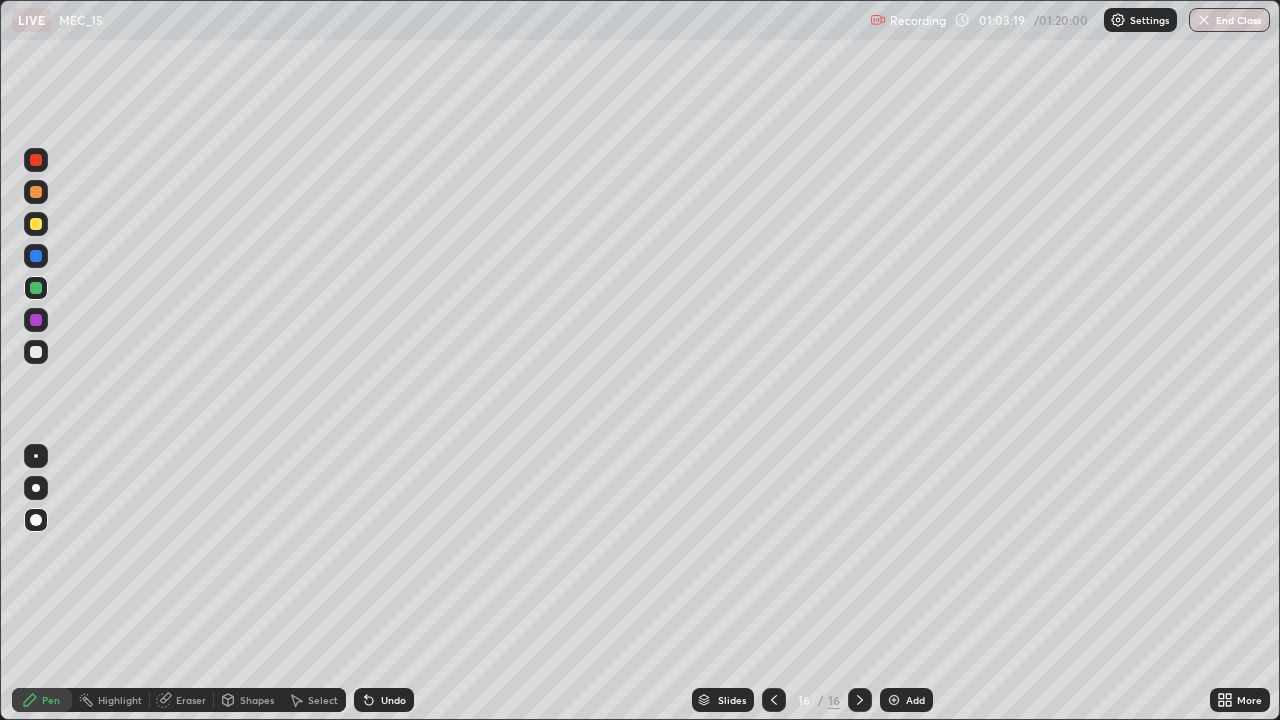 click at bounding box center [36, 352] 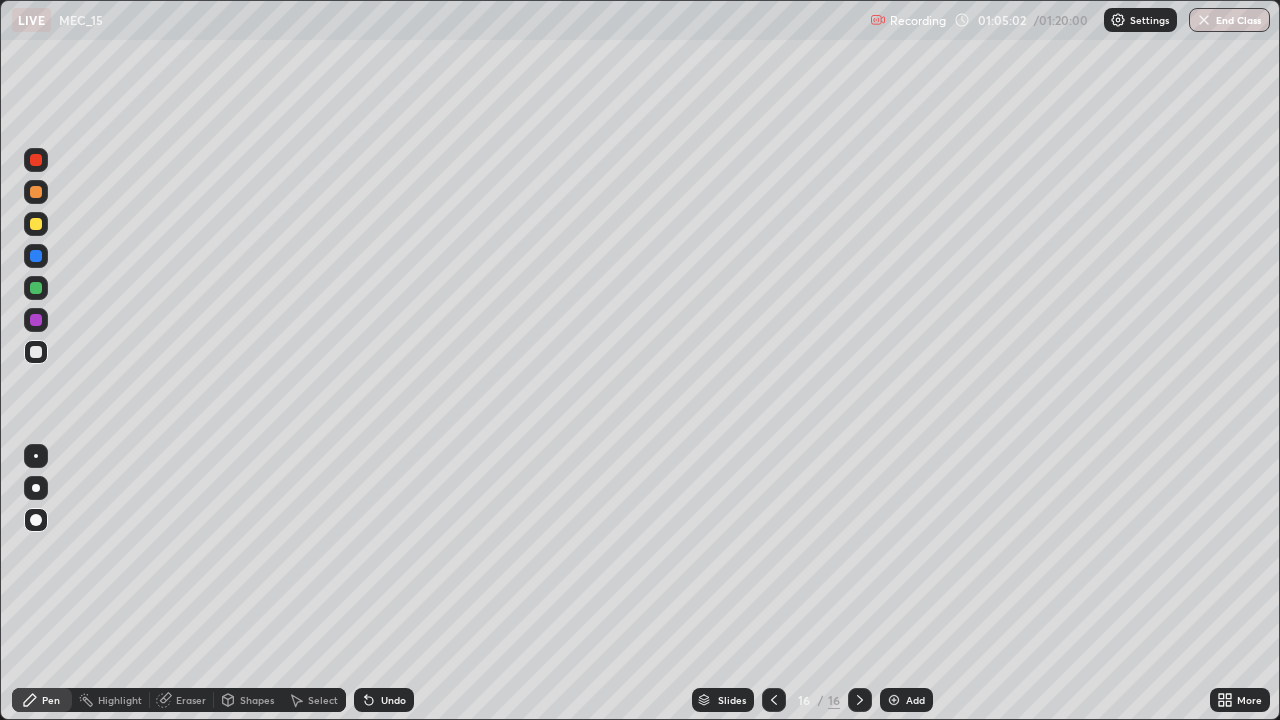 click at bounding box center (36, 224) 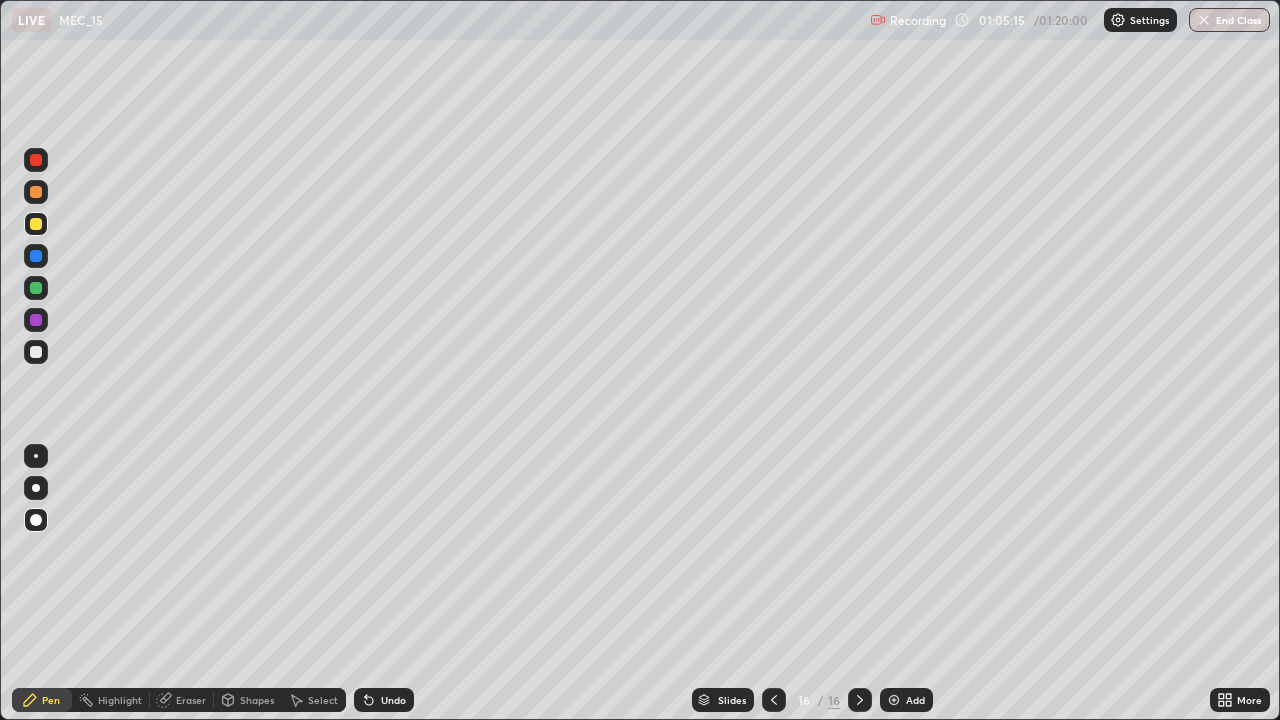 click at bounding box center (36, 352) 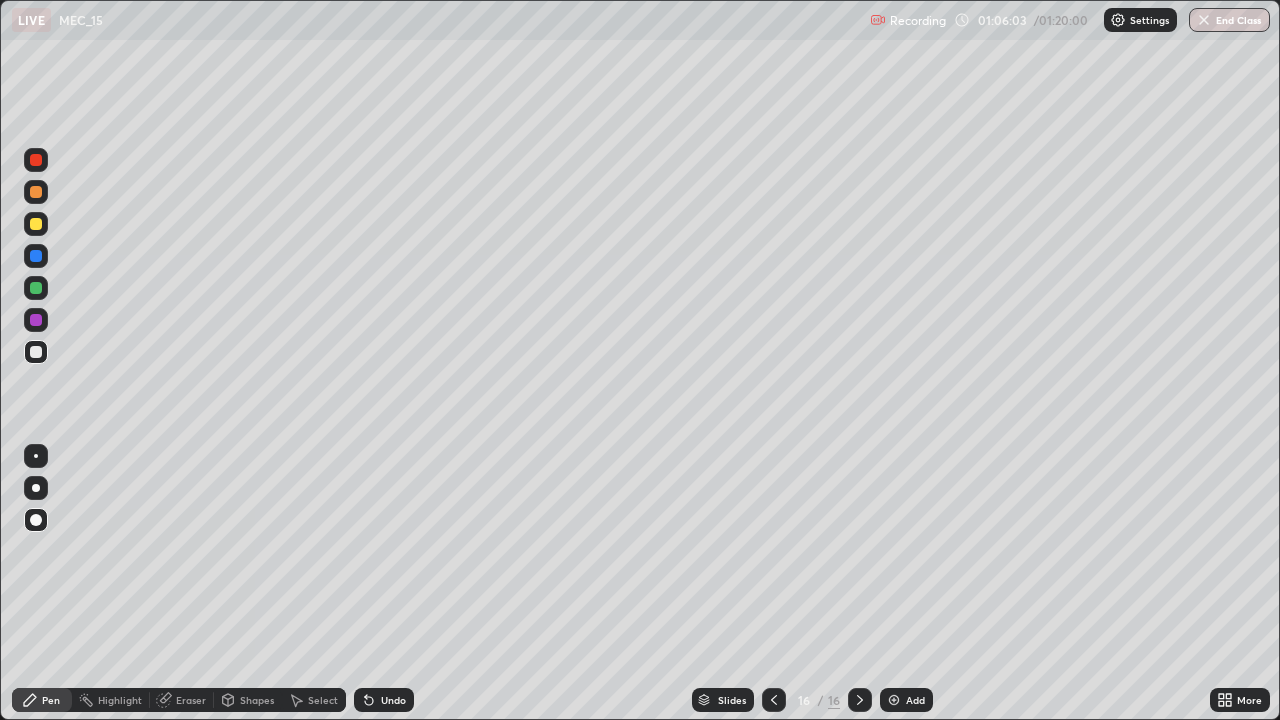 click on "Undo" at bounding box center (384, 700) 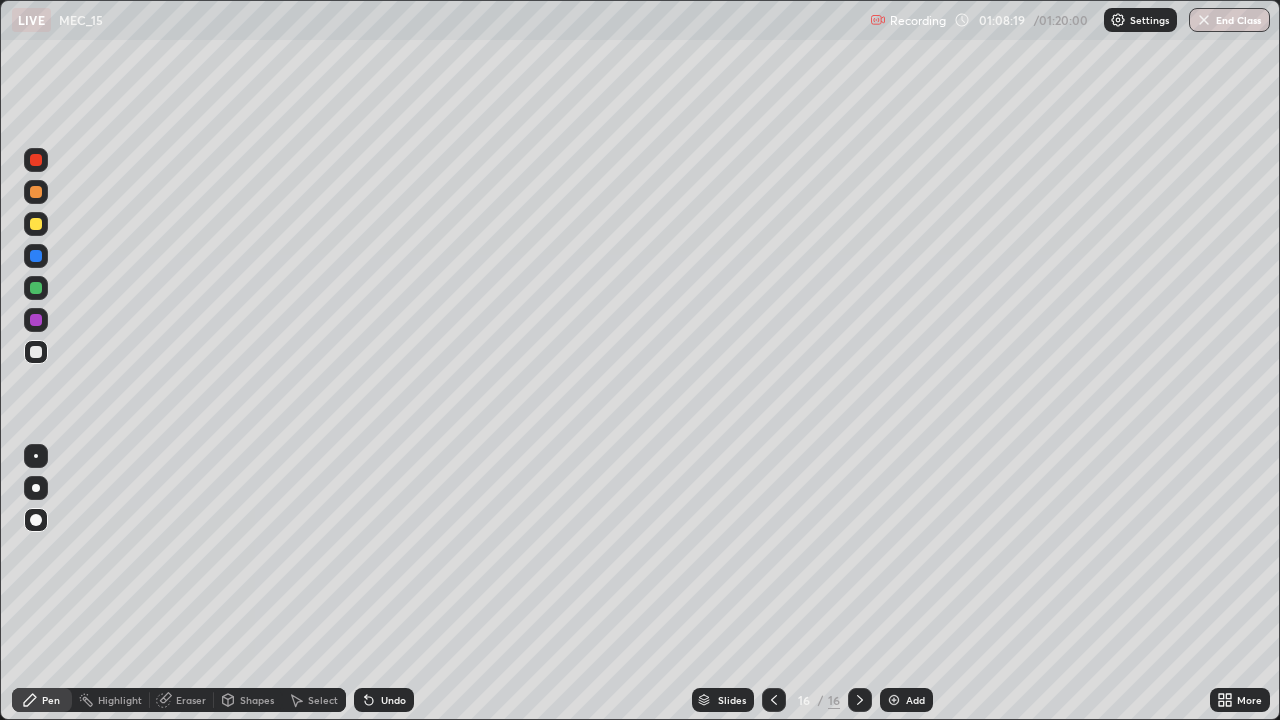 click on "Add" at bounding box center [906, 700] 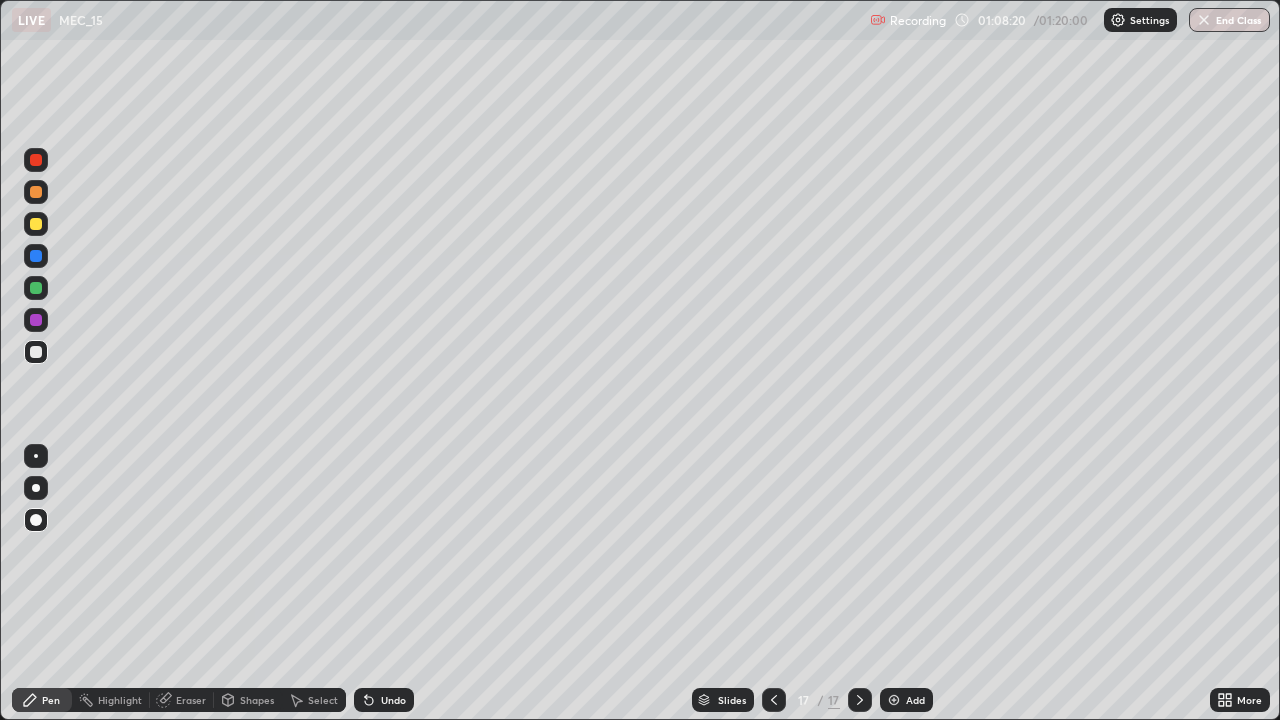 click at bounding box center [36, 224] 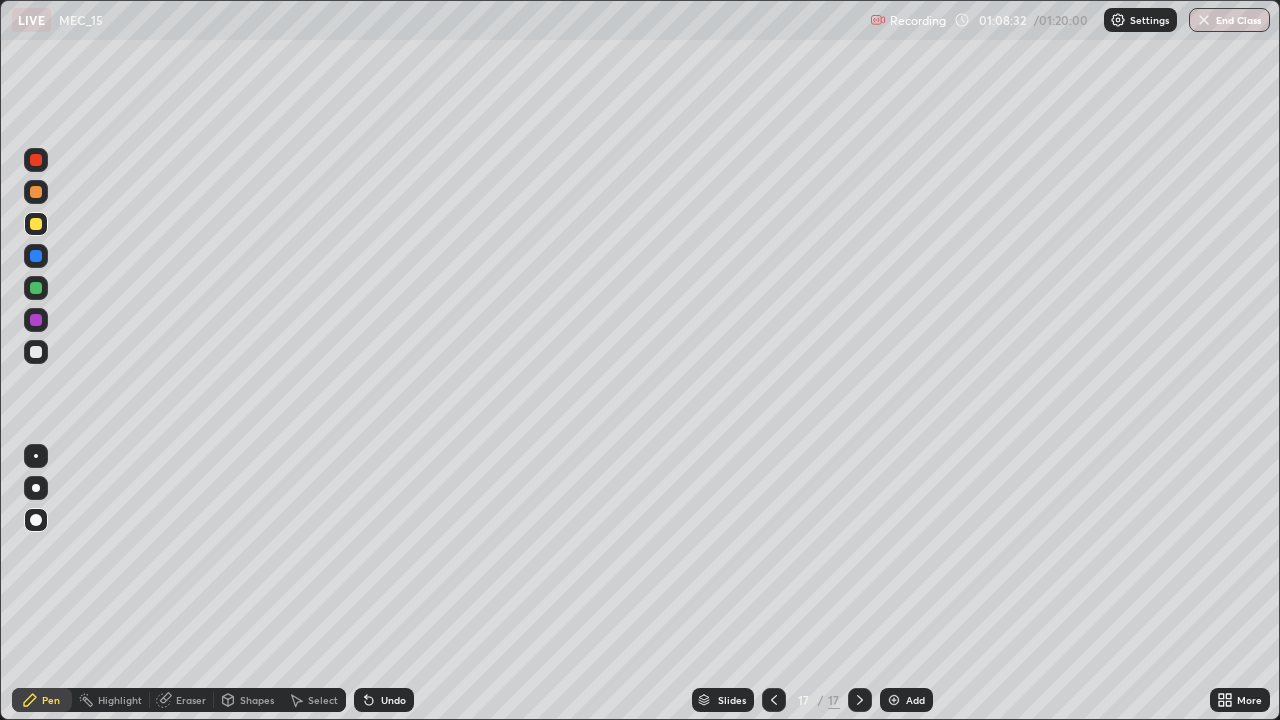 click at bounding box center (36, 352) 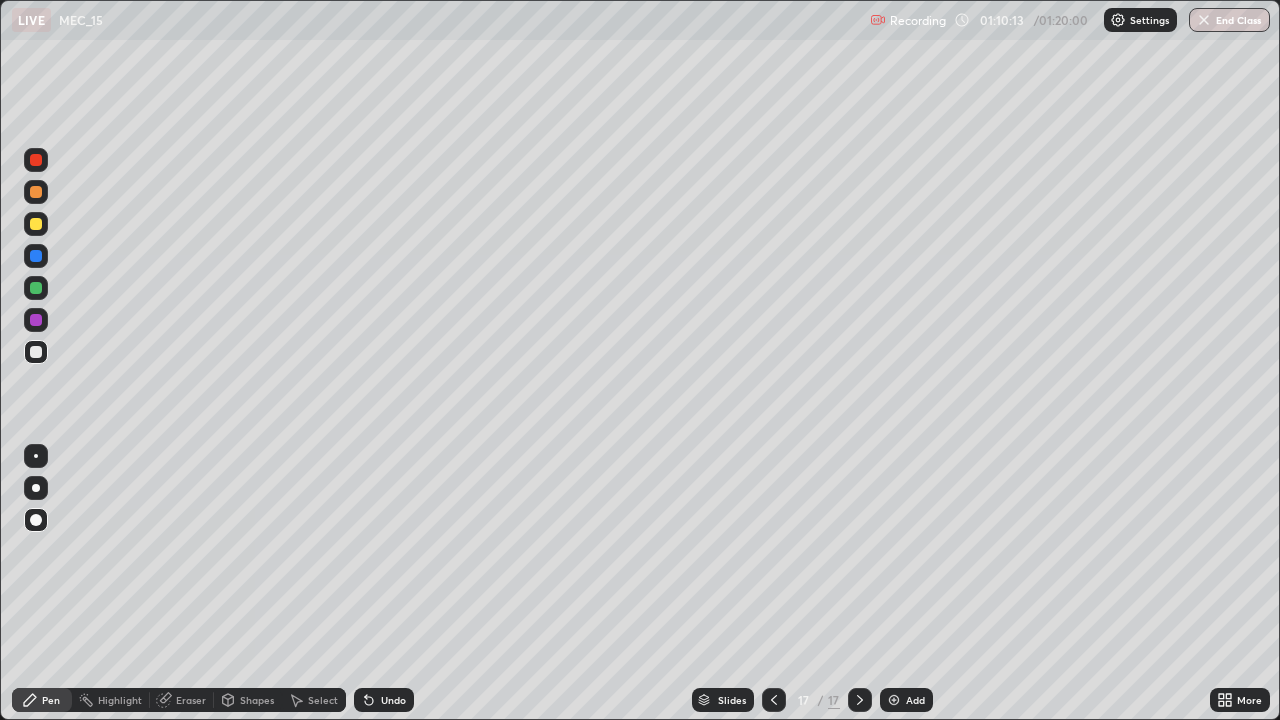 click at bounding box center [36, 192] 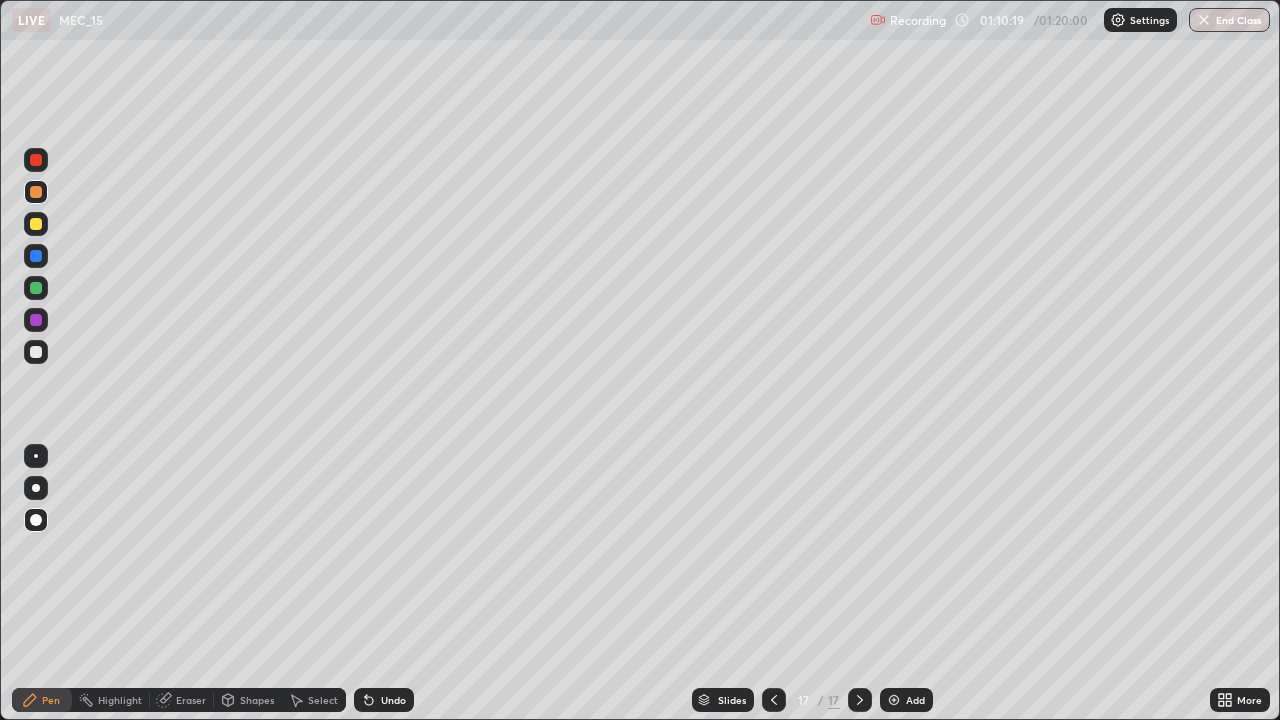 click at bounding box center [36, 352] 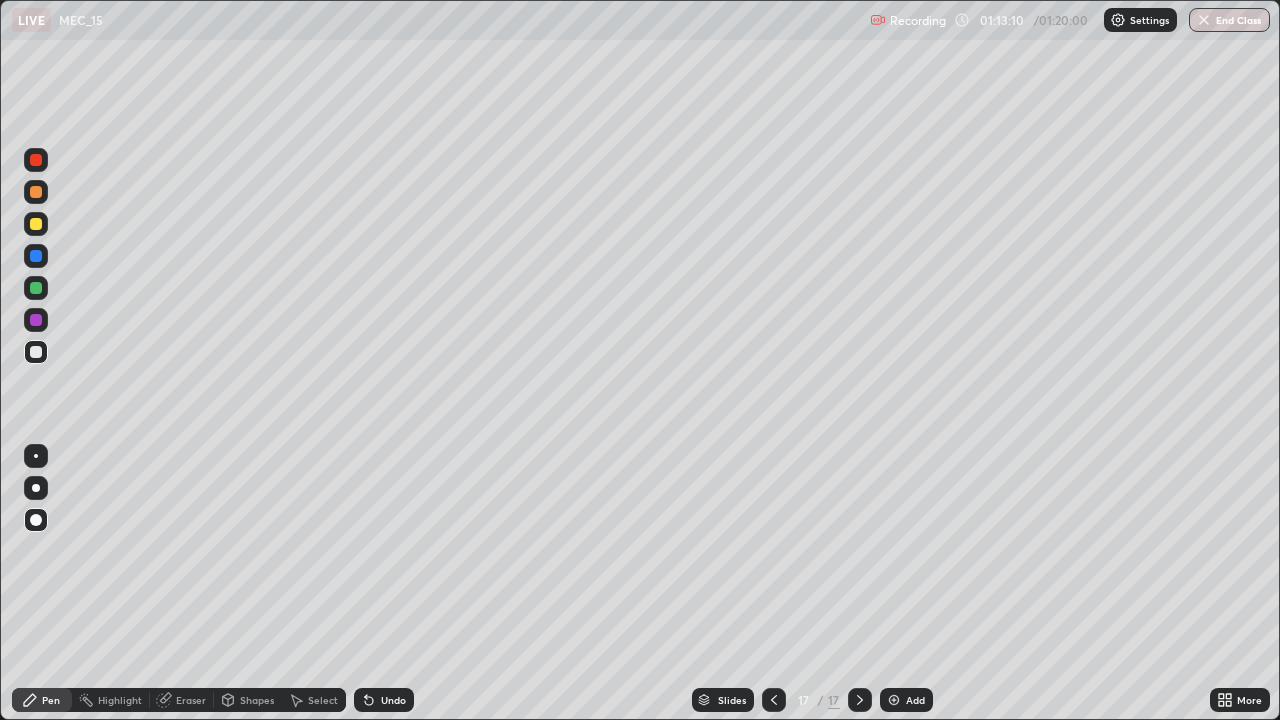 click on "Undo" at bounding box center [393, 700] 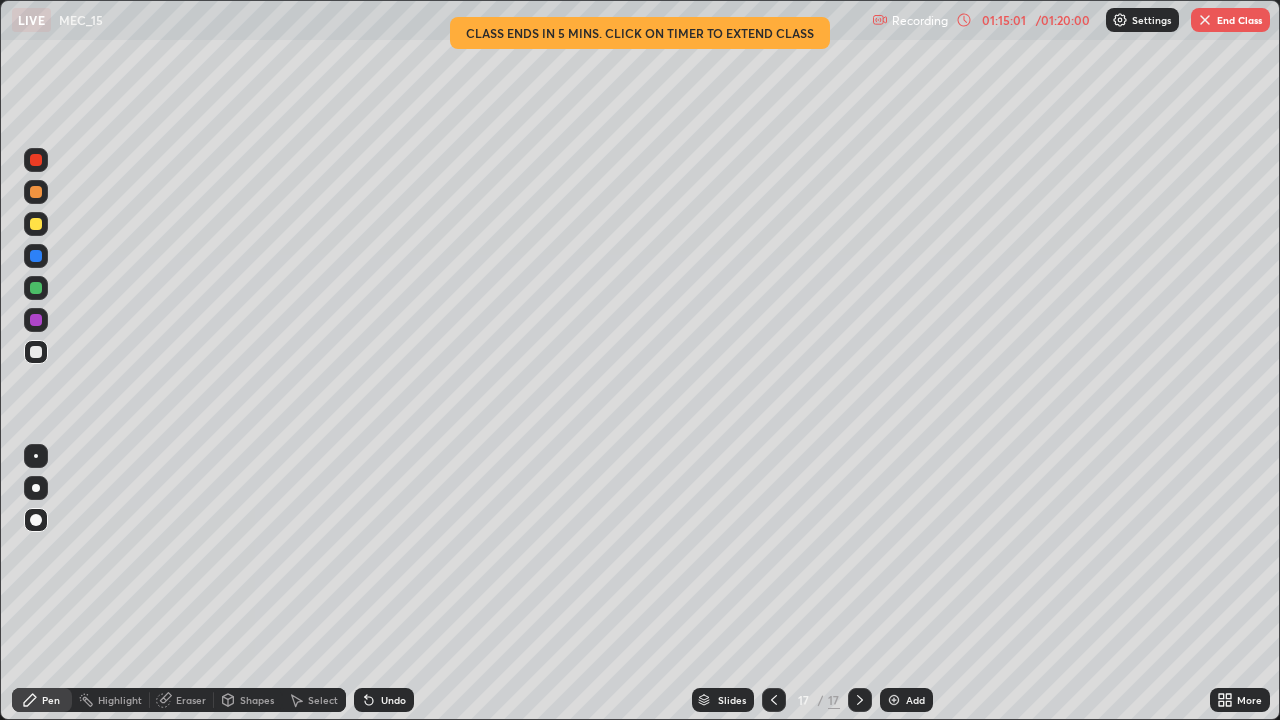 click 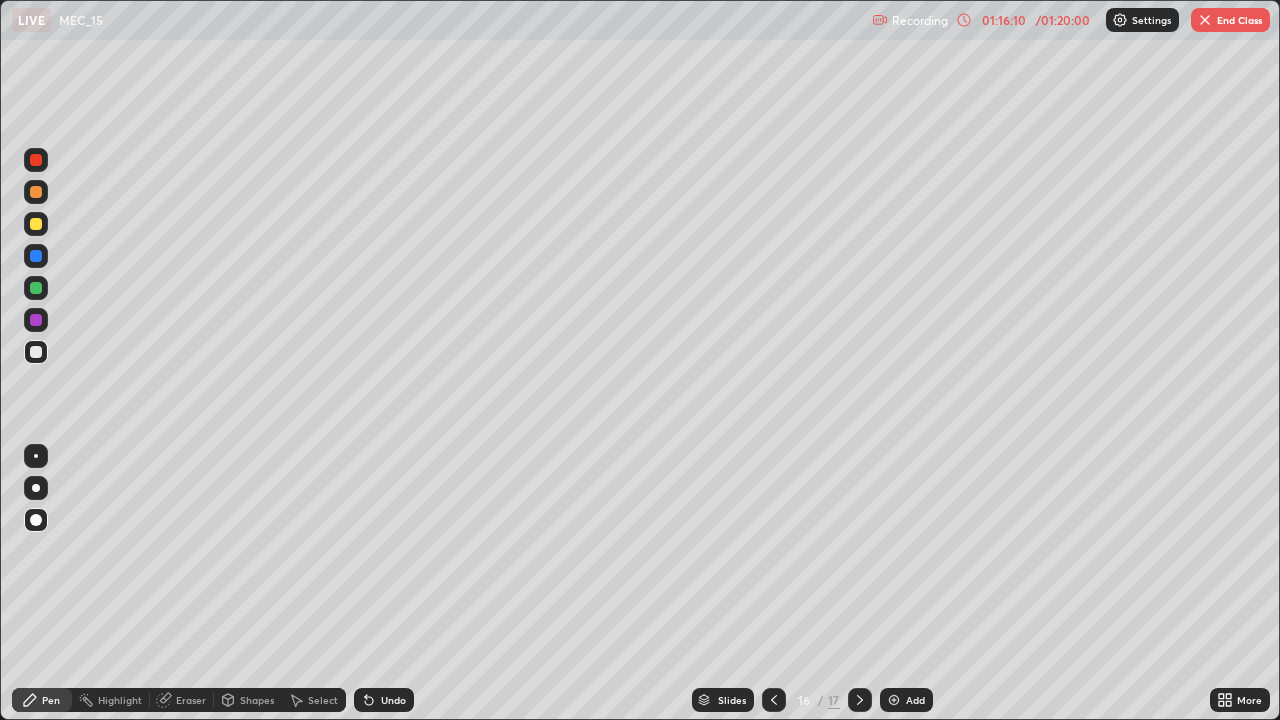 click at bounding box center [1205, 20] 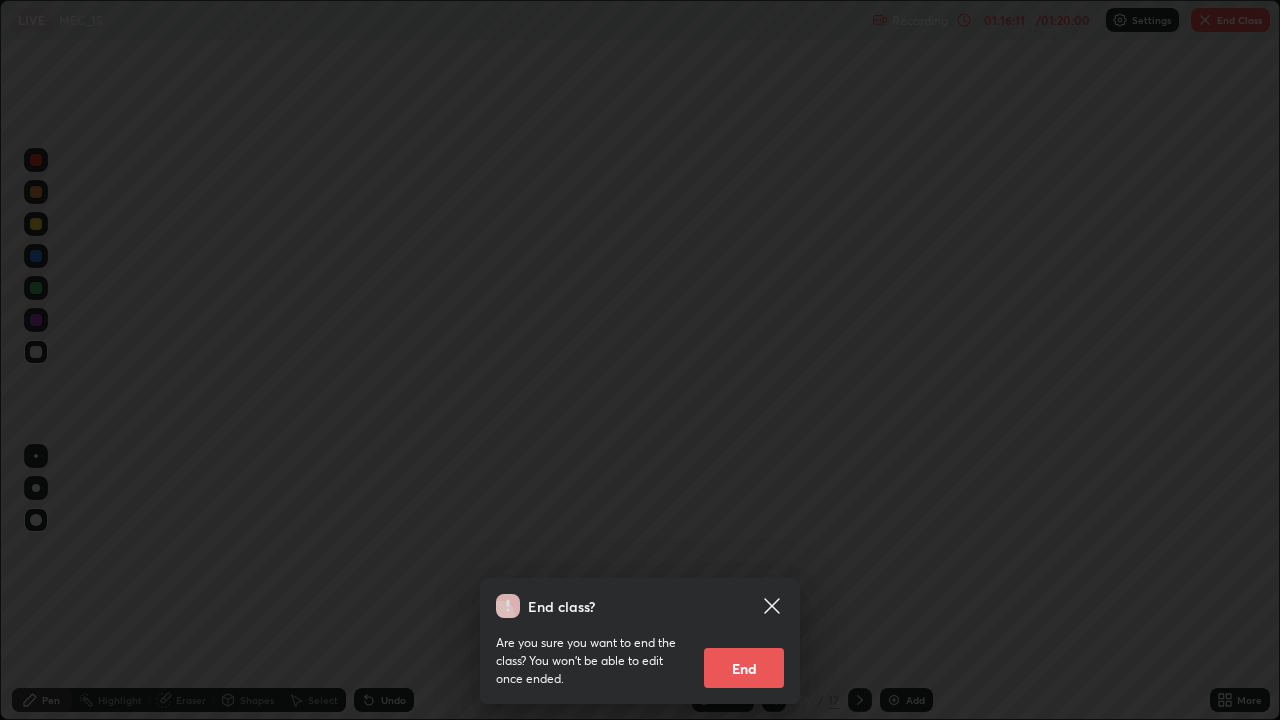 click on "End" at bounding box center (744, 668) 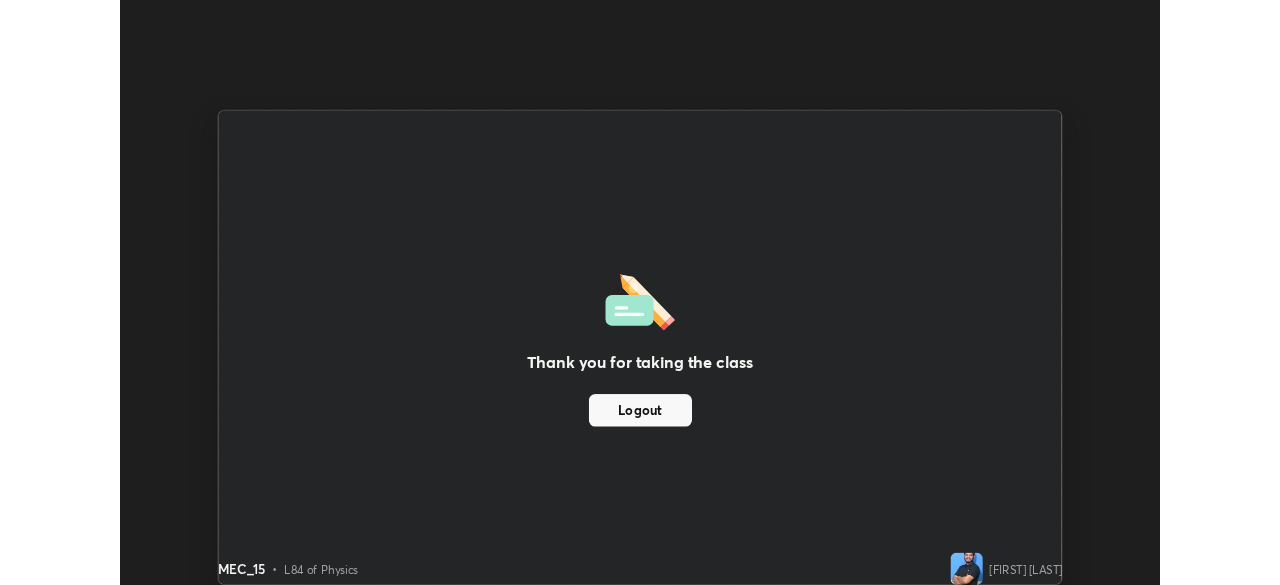 scroll, scrollTop: 585, scrollLeft: 1280, axis: both 